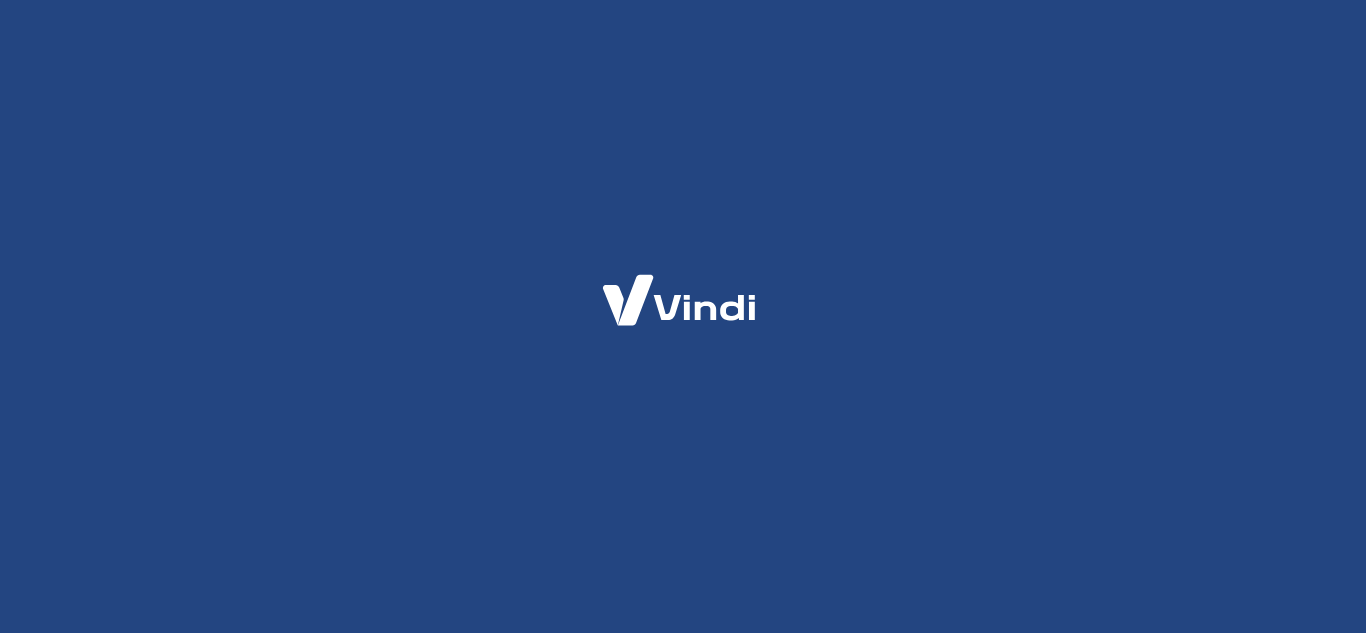 scroll, scrollTop: 0, scrollLeft: 0, axis: both 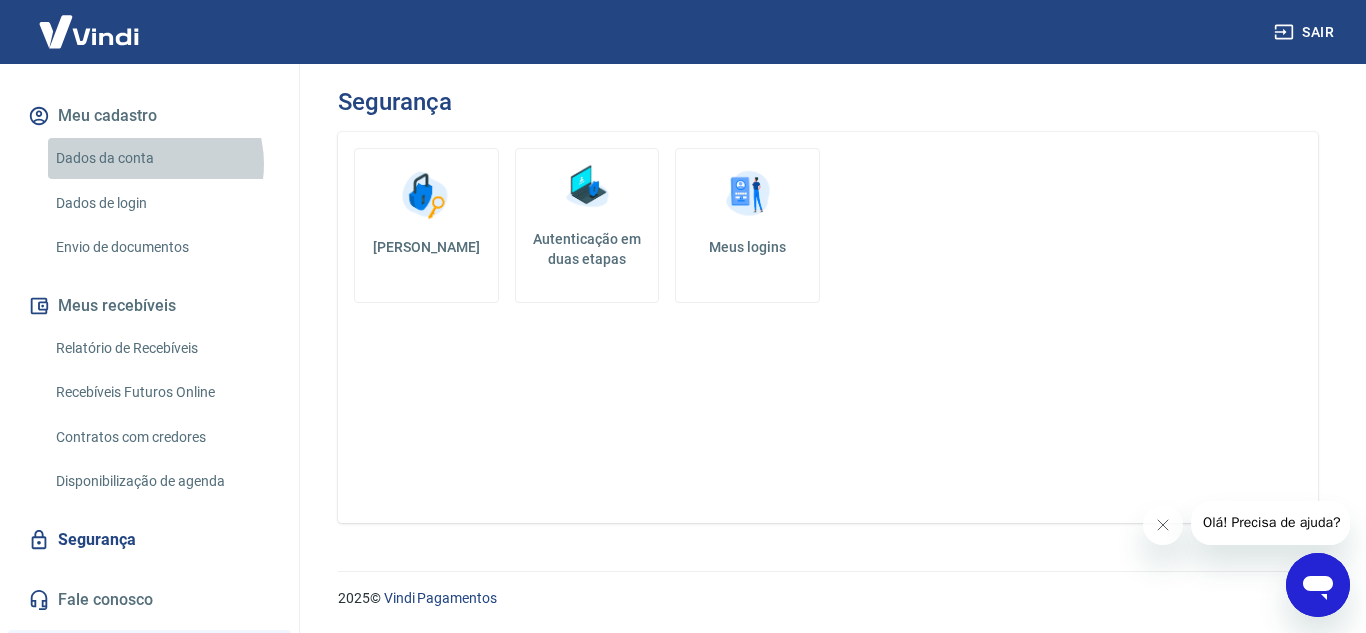click on "Dados da conta" at bounding box center (161, 158) 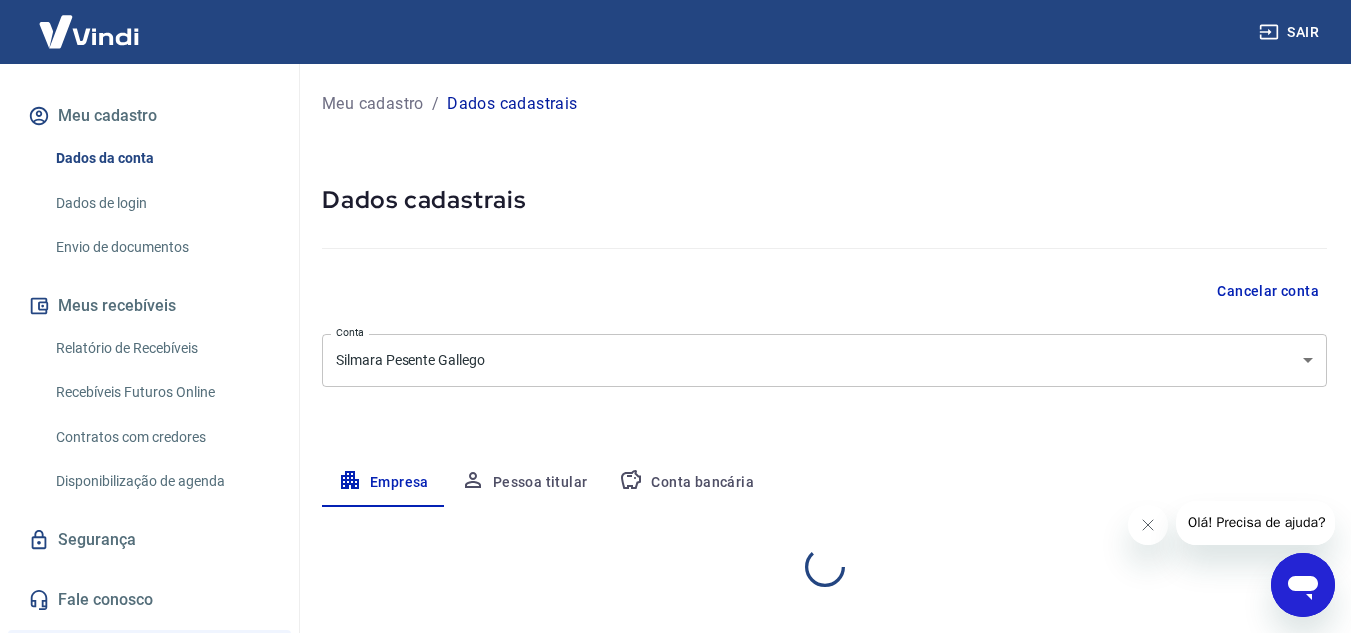 select on "SP" 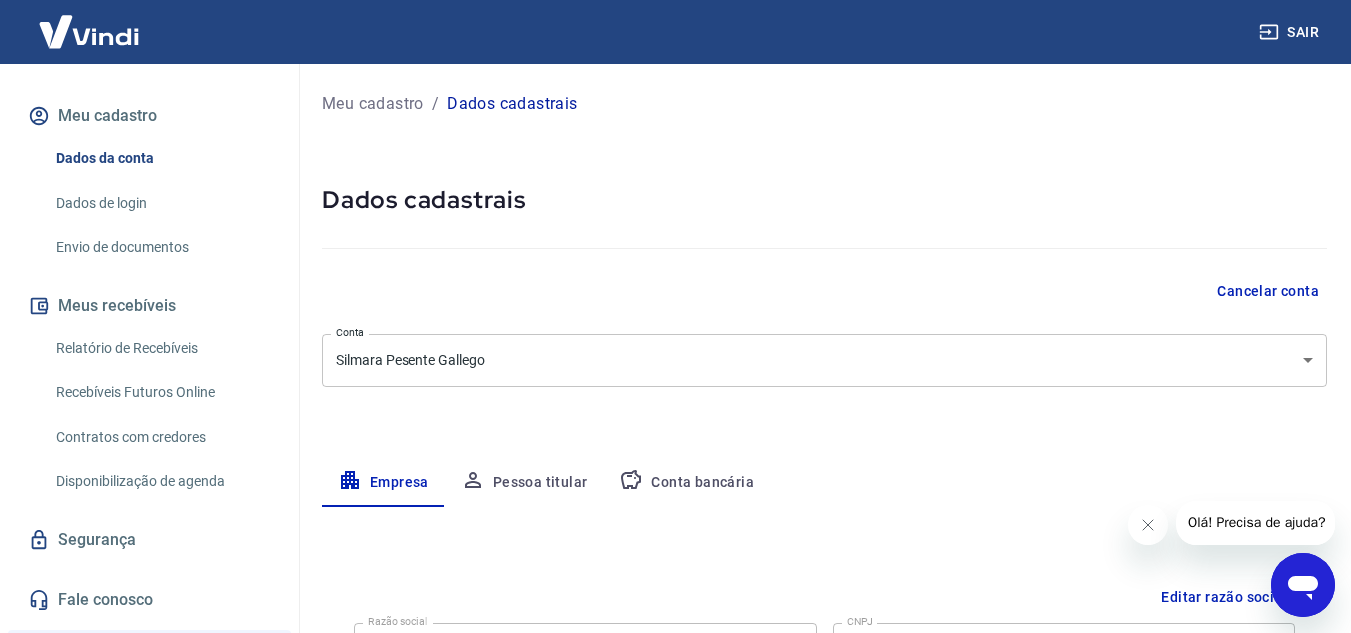 click on "Cancelar conta" at bounding box center (1268, 291) 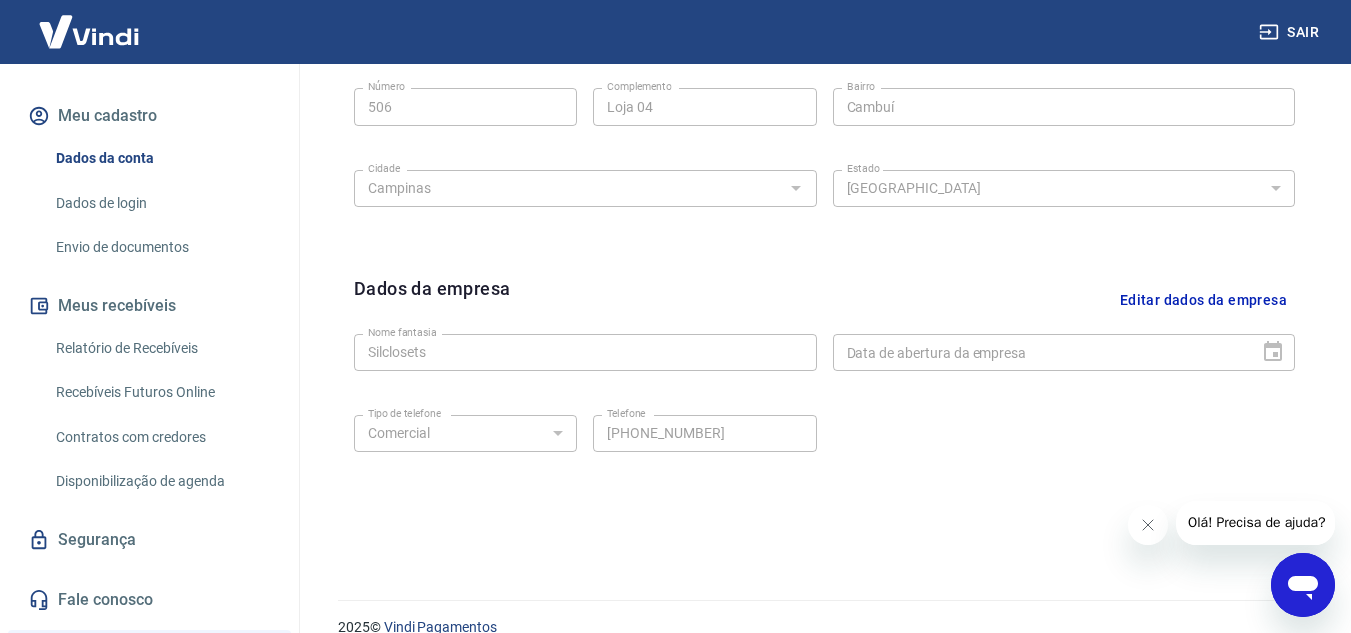 scroll, scrollTop: 809, scrollLeft: 0, axis: vertical 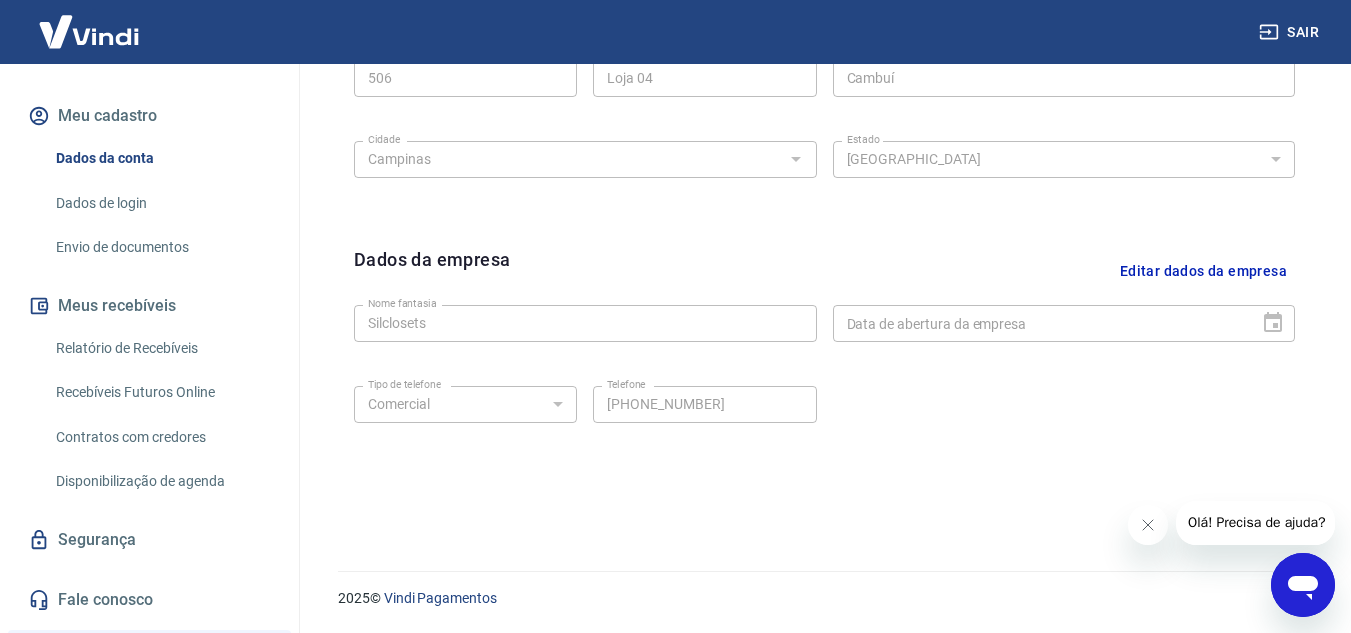 drag, startPoint x: 1358, startPoint y: 234, endPoint x: 47, endPoint y: 18, distance: 1328.6749 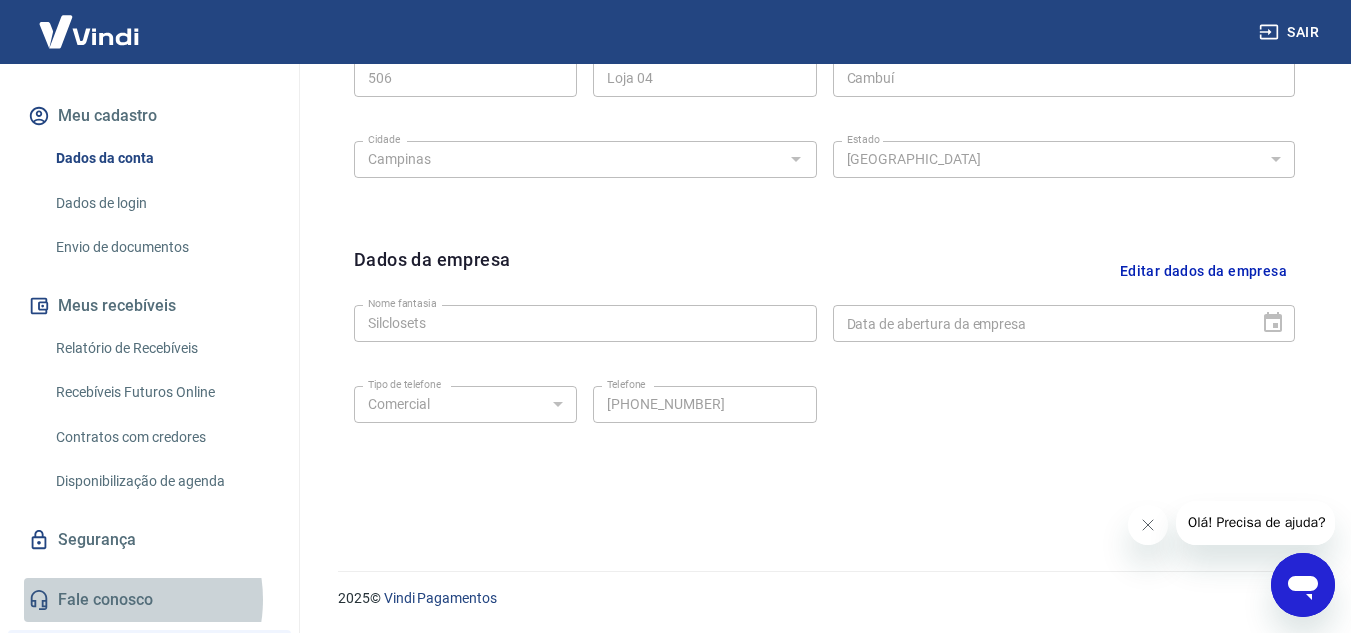 click on "Fale conosco" at bounding box center [149, 600] 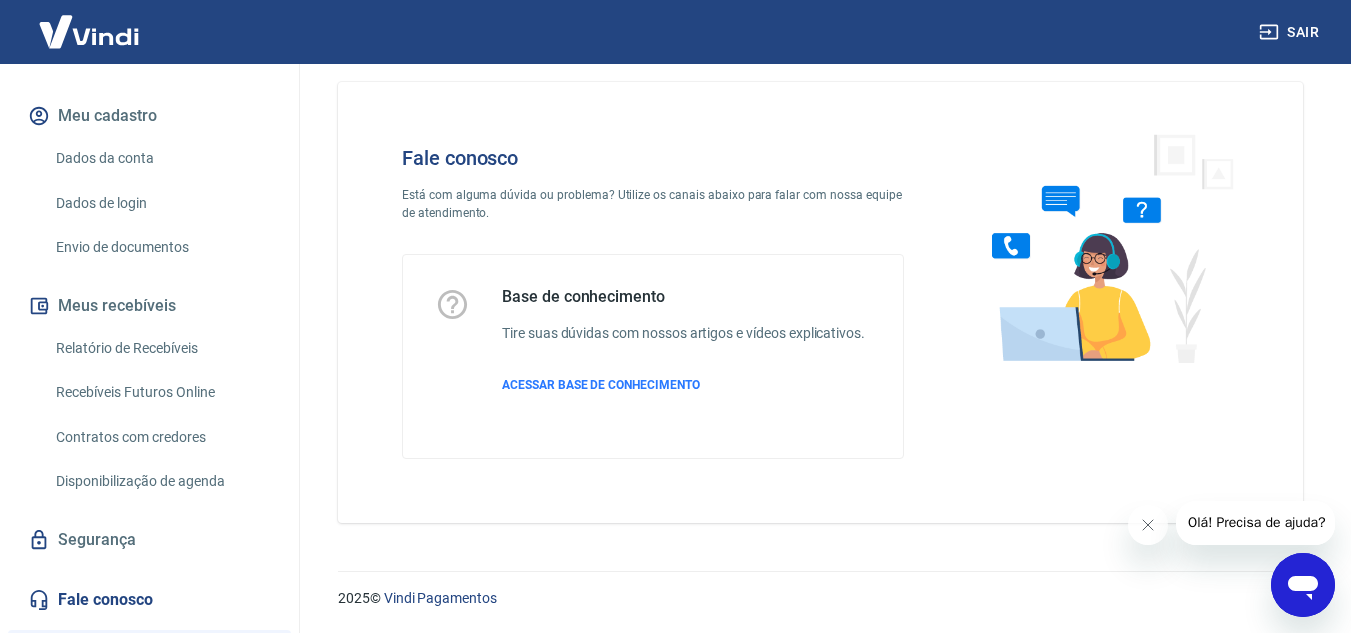 click on "Olá! Precisa de ajuda?" at bounding box center [1256, 523] 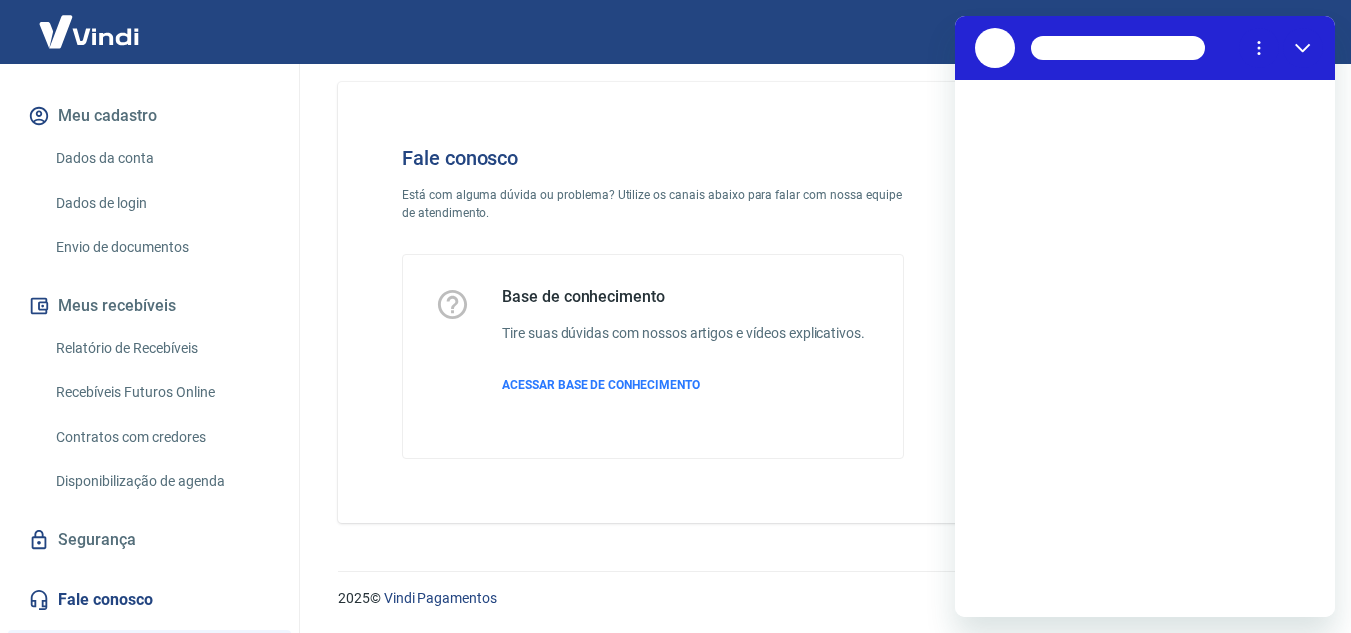 scroll, scrollTop: 0, scrollLeft: 0, axis: both 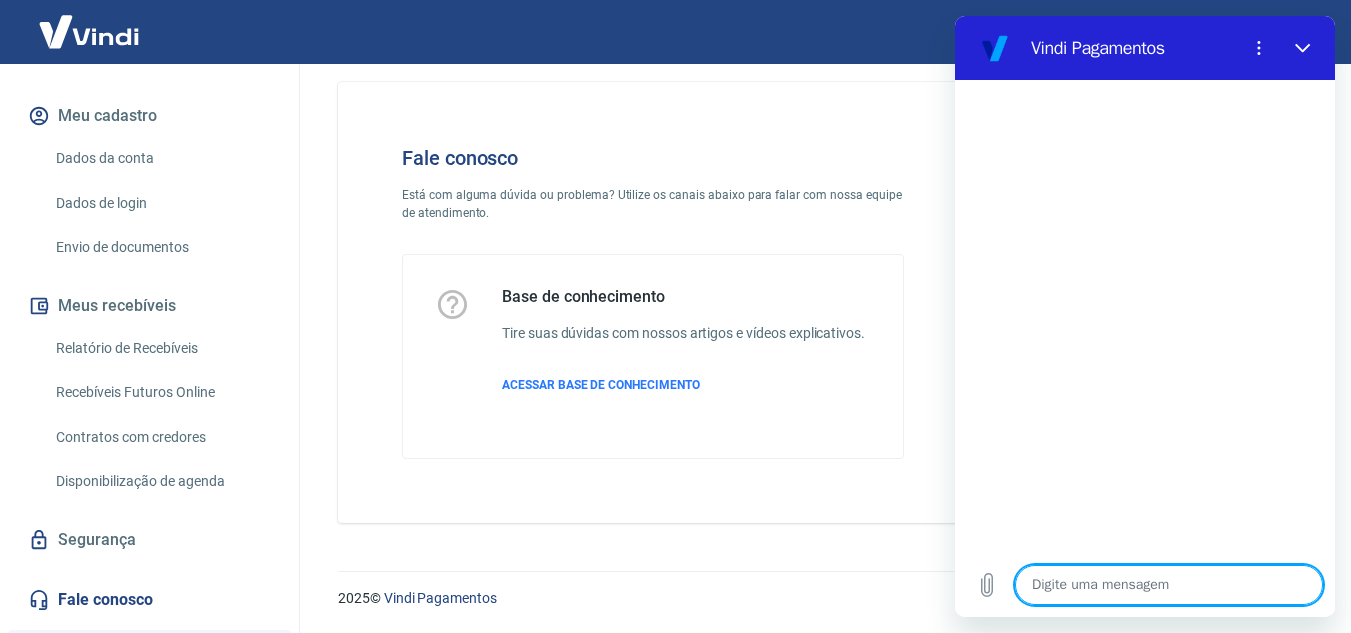 click at bounding box center (1169, 585) 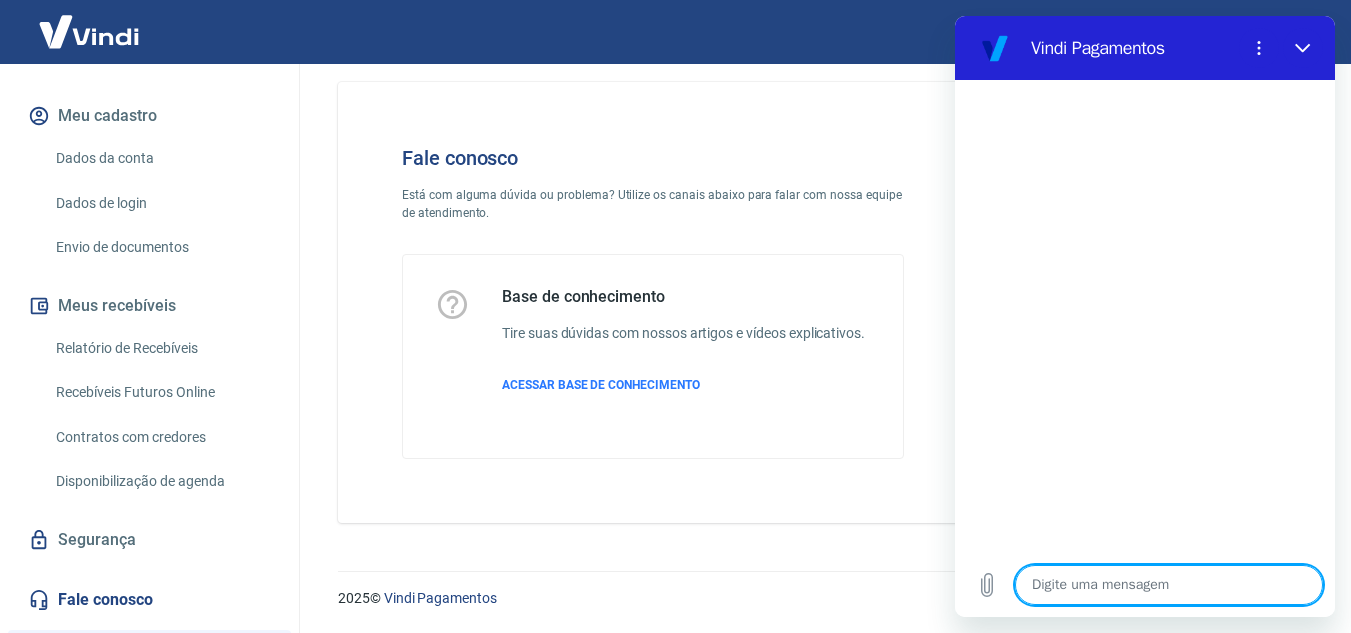 type on "B" 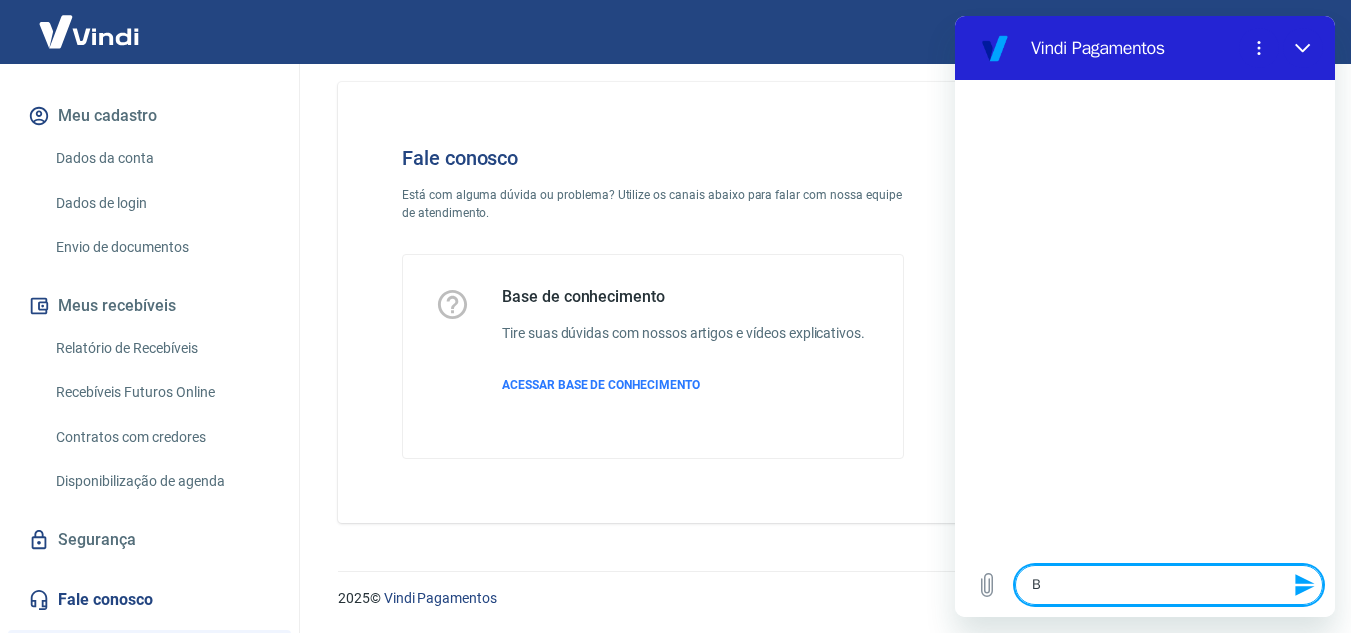 type on "Bo" 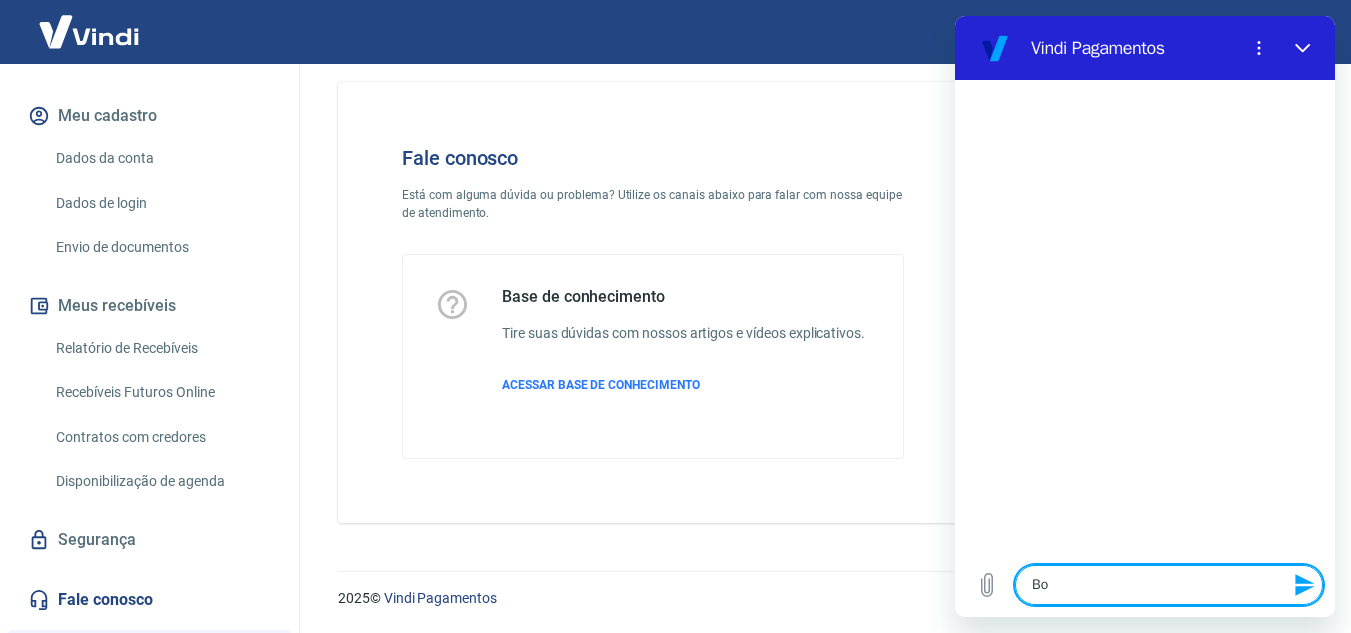 type on "Bom" 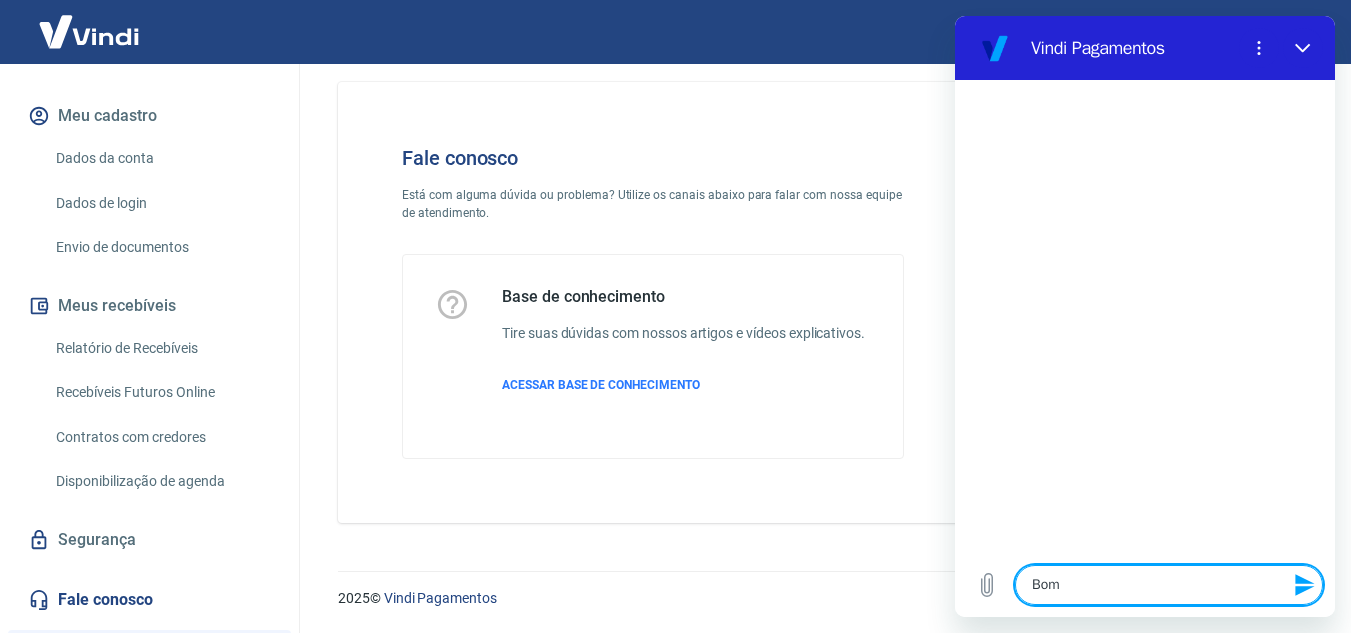 type on "Bom" 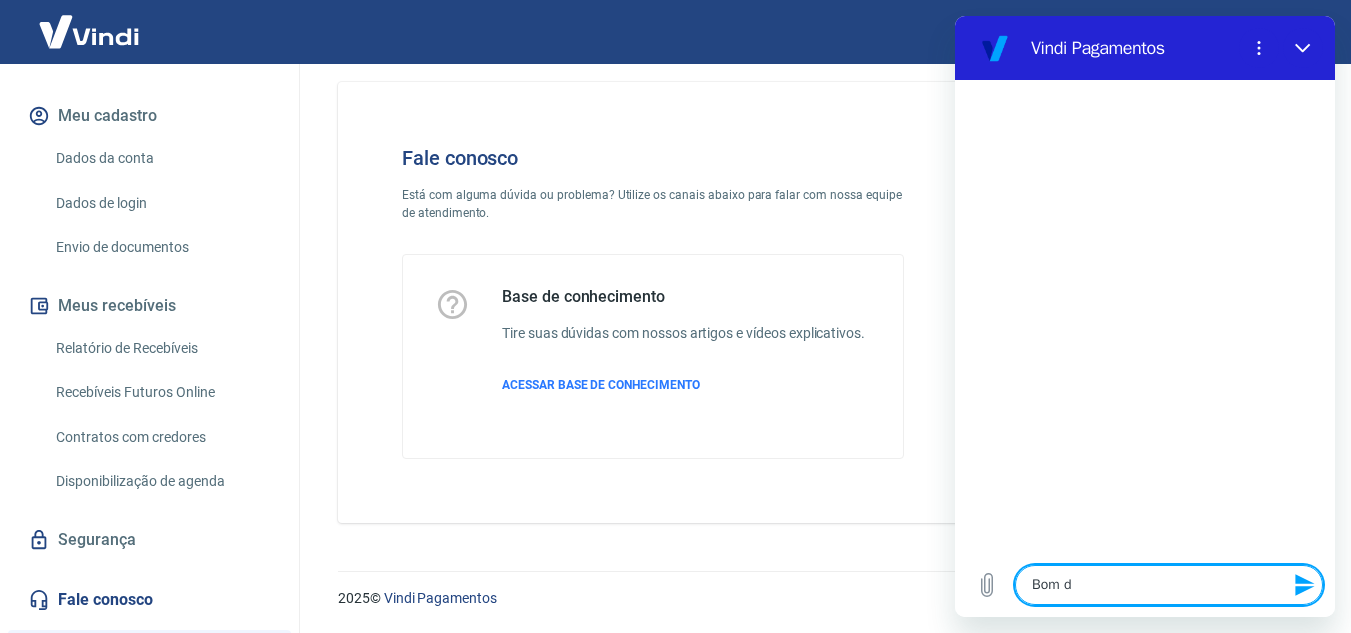 type on "Bom di" 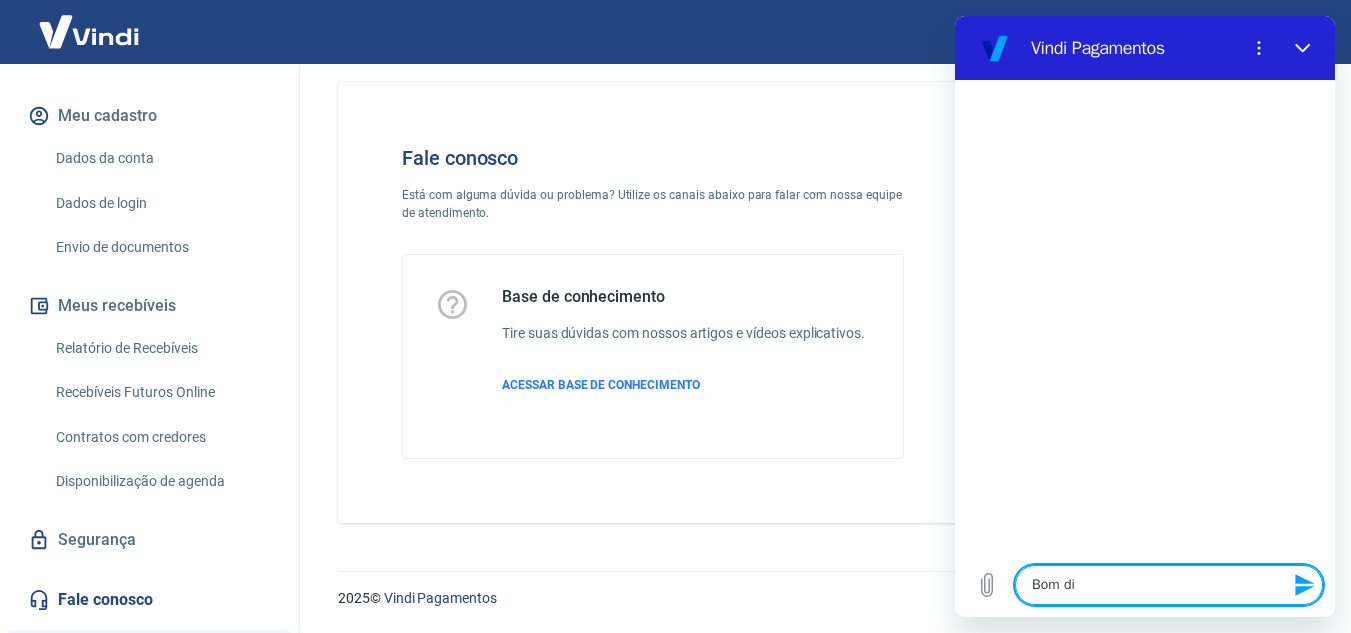 type on "Bom dia" 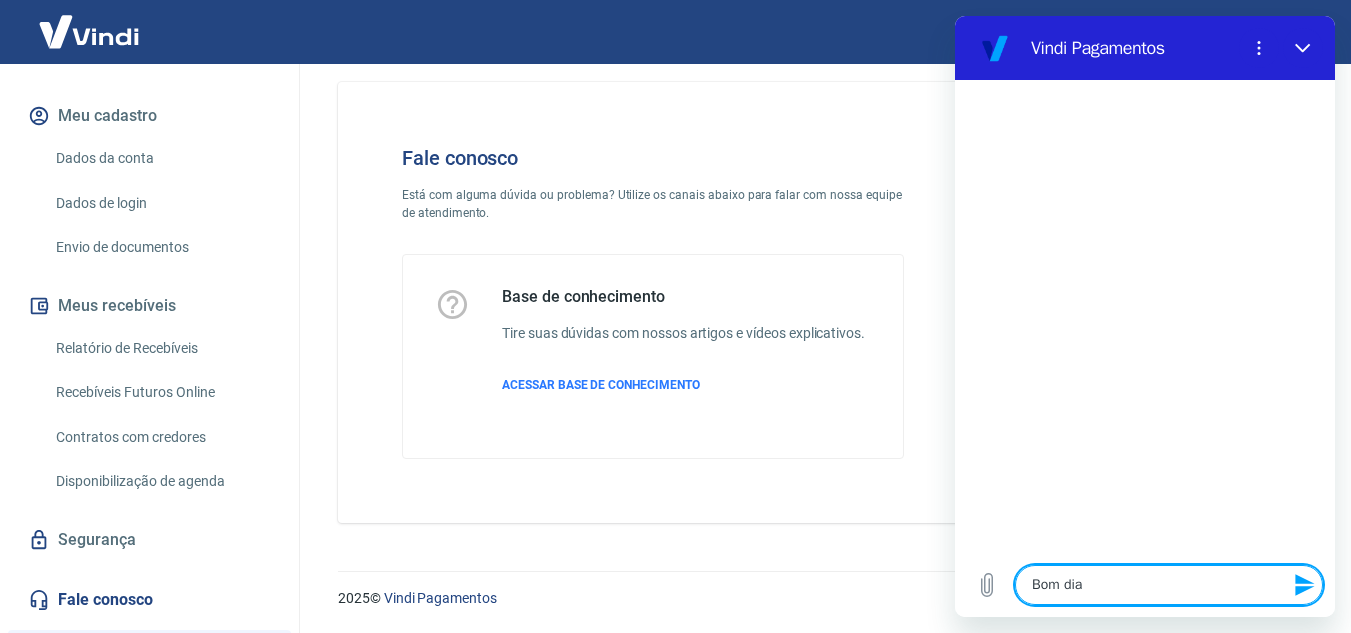 type on "Bom dia" 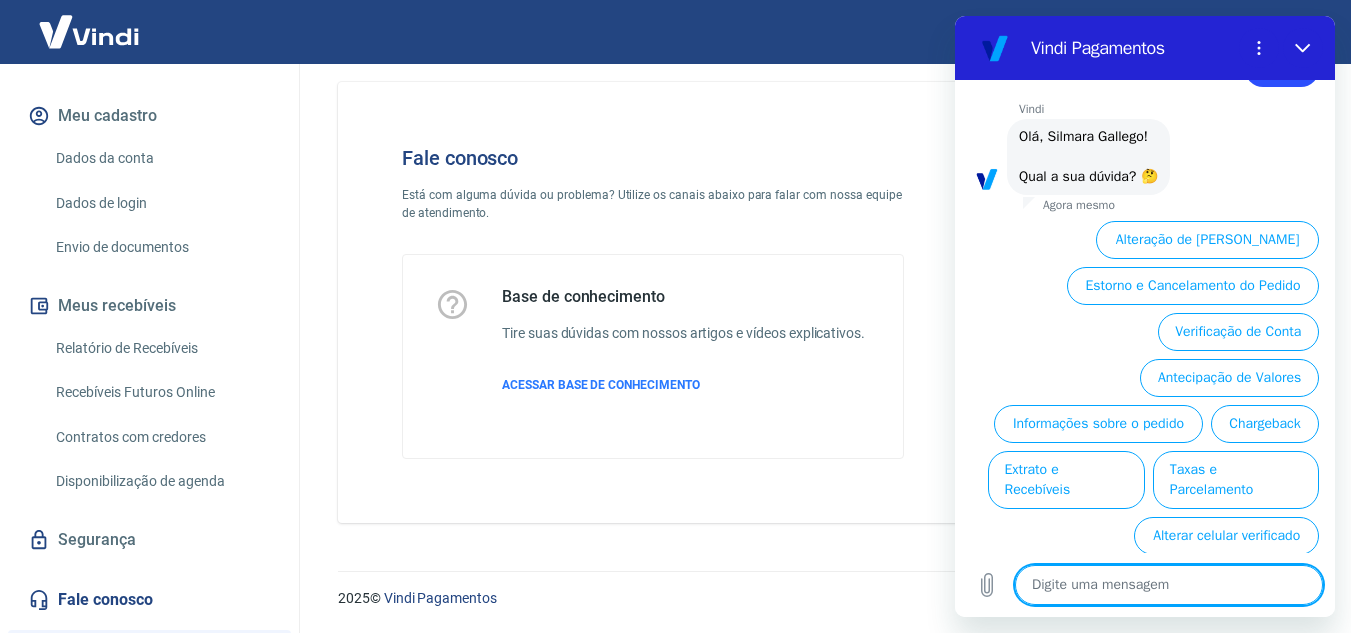 type on "x" 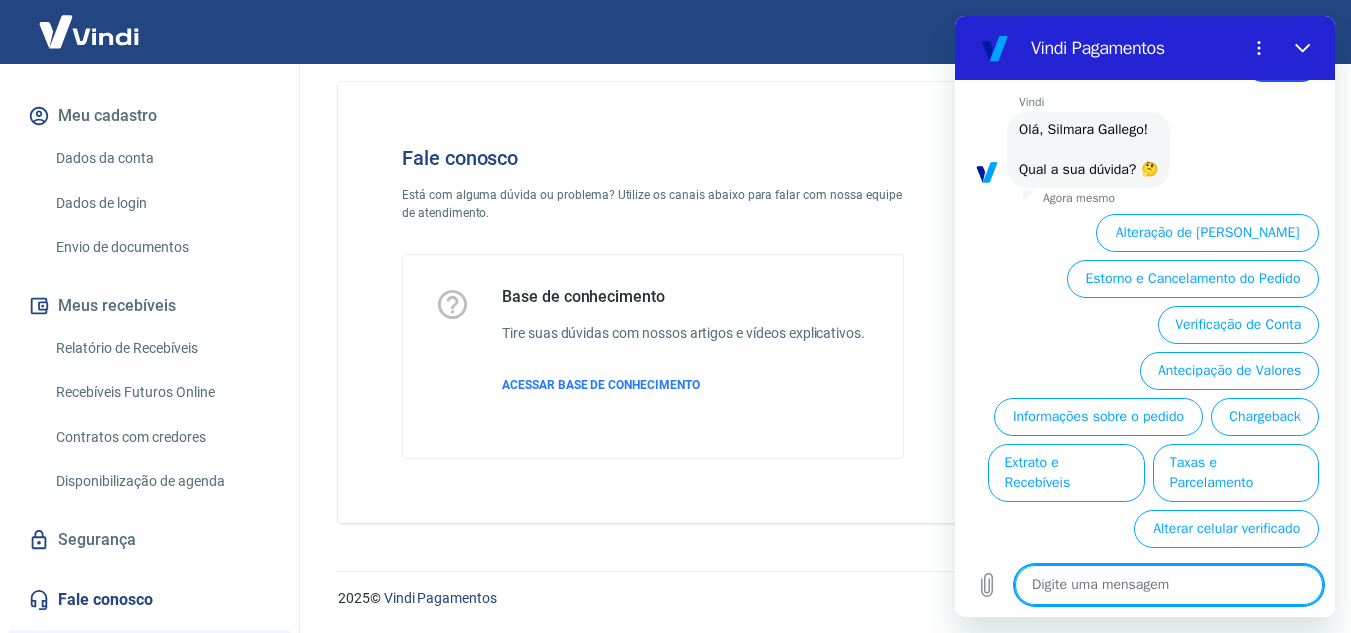 scroll, scrollTop: 100, scrollLeft: 0, axis: vertical 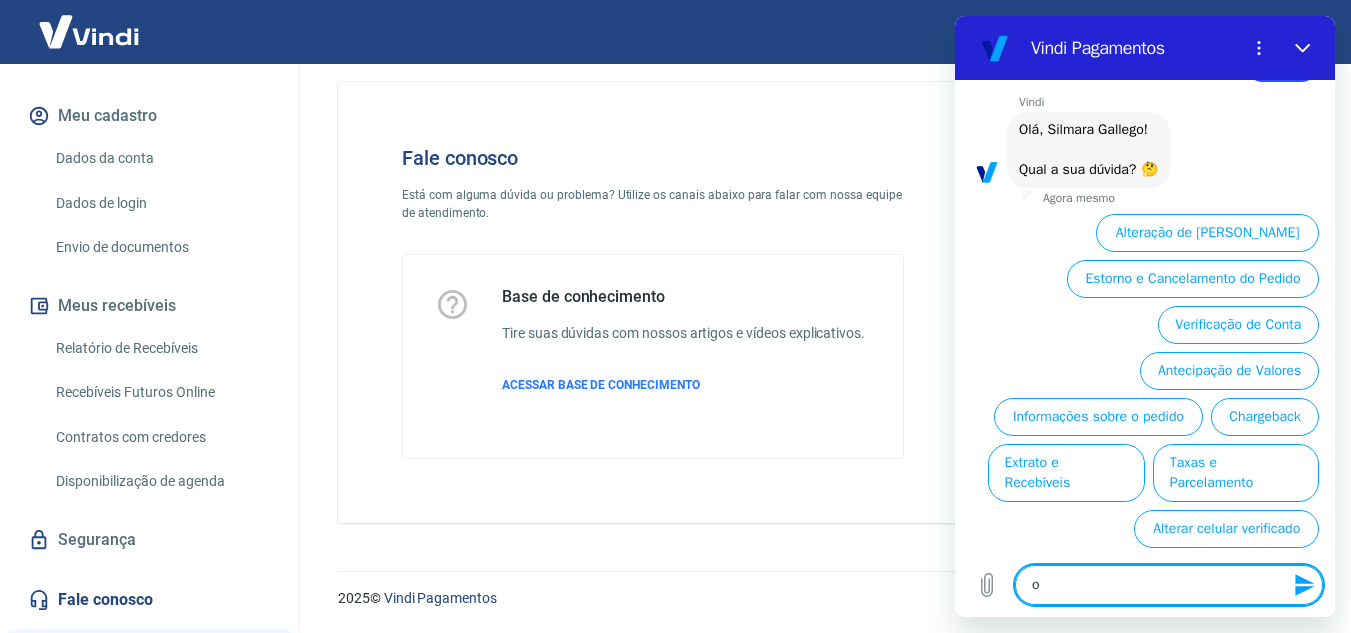 type on "ou" 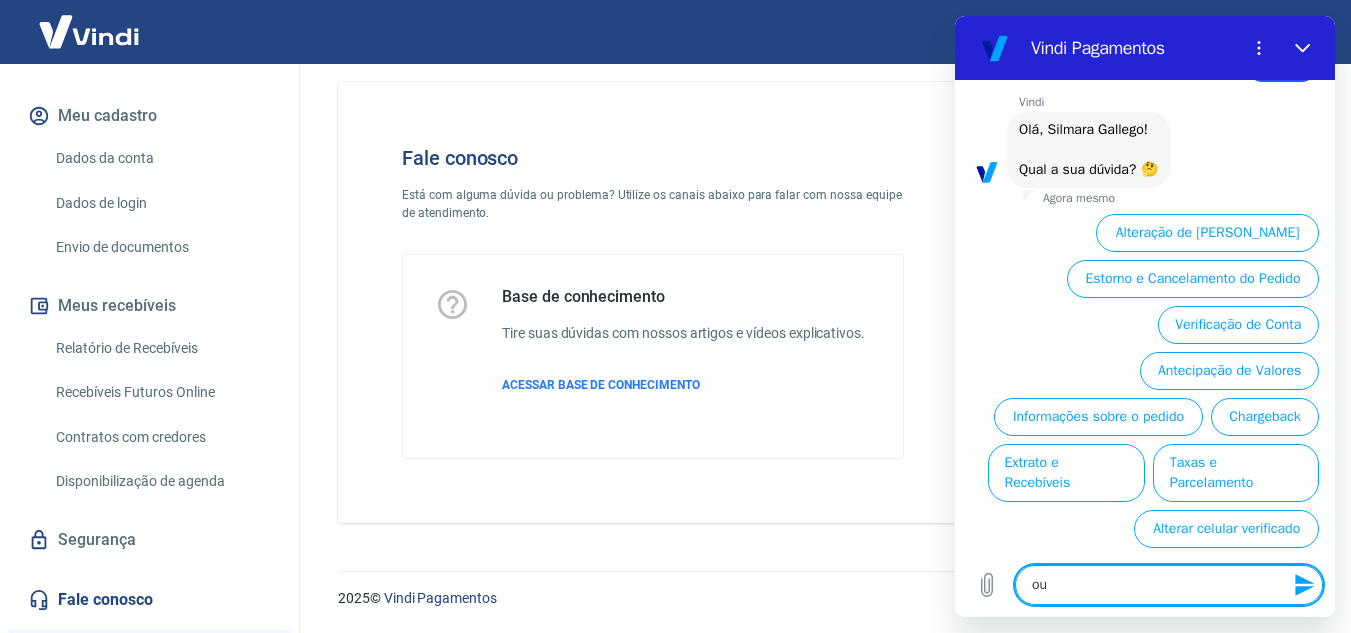 type on "out" 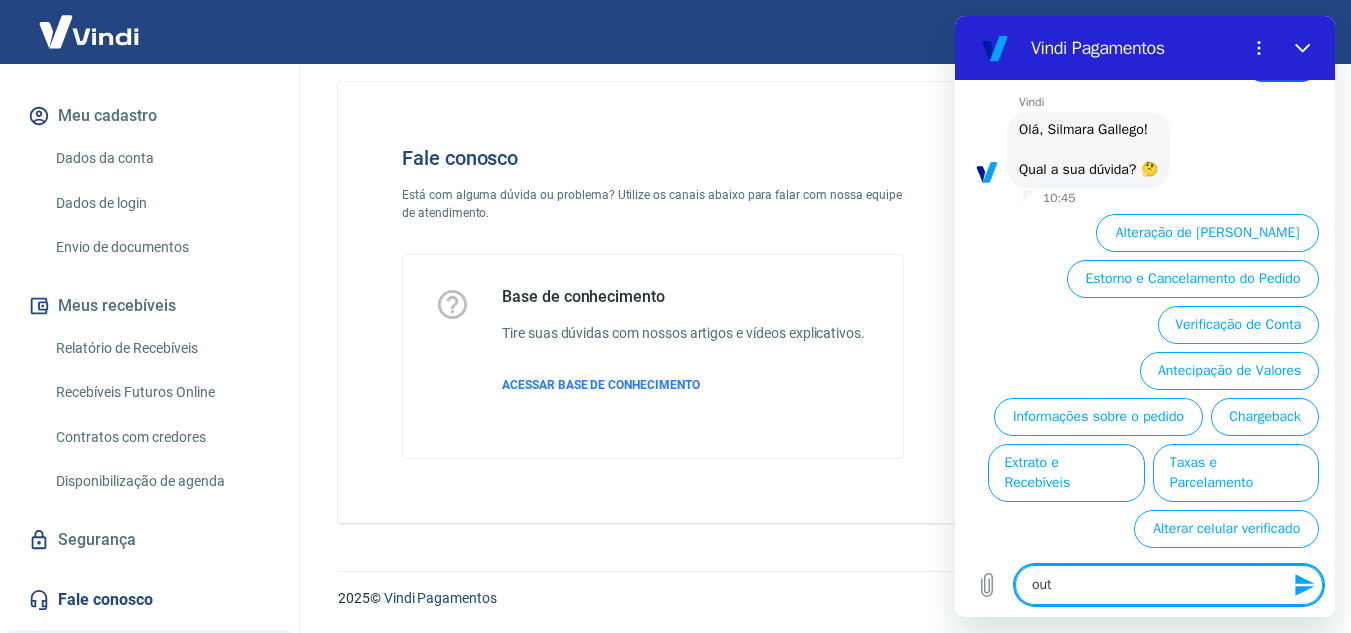 type on "outr" 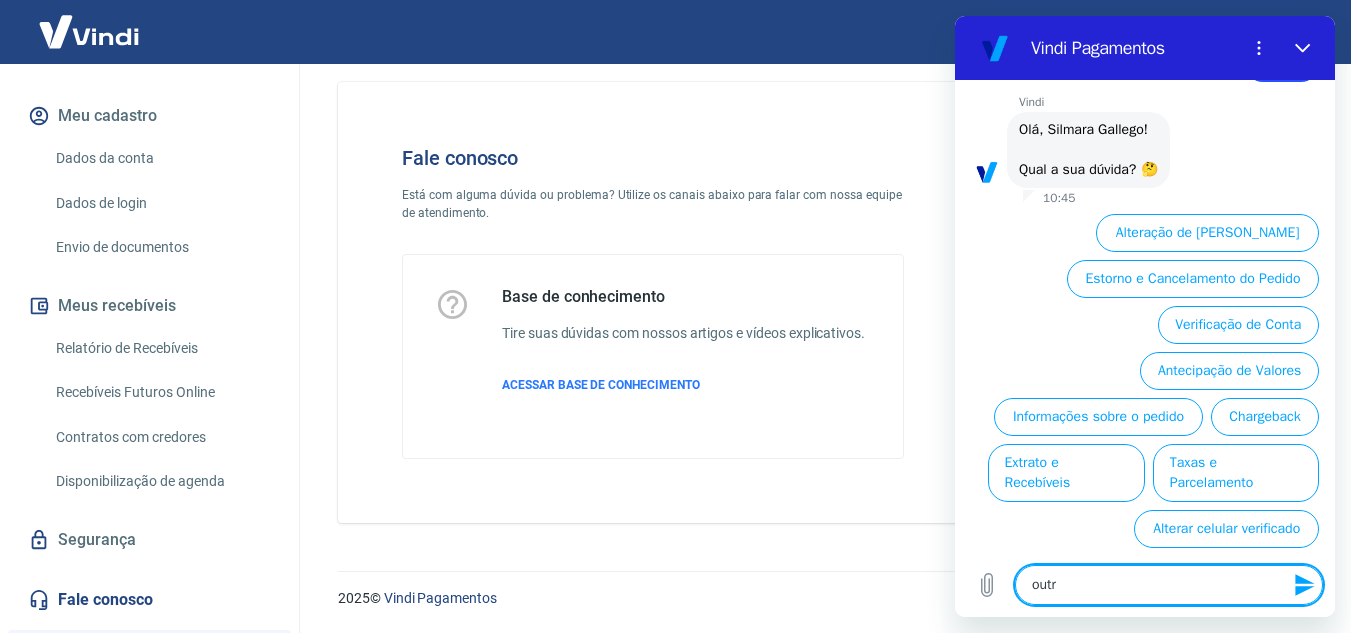 type on "outra" 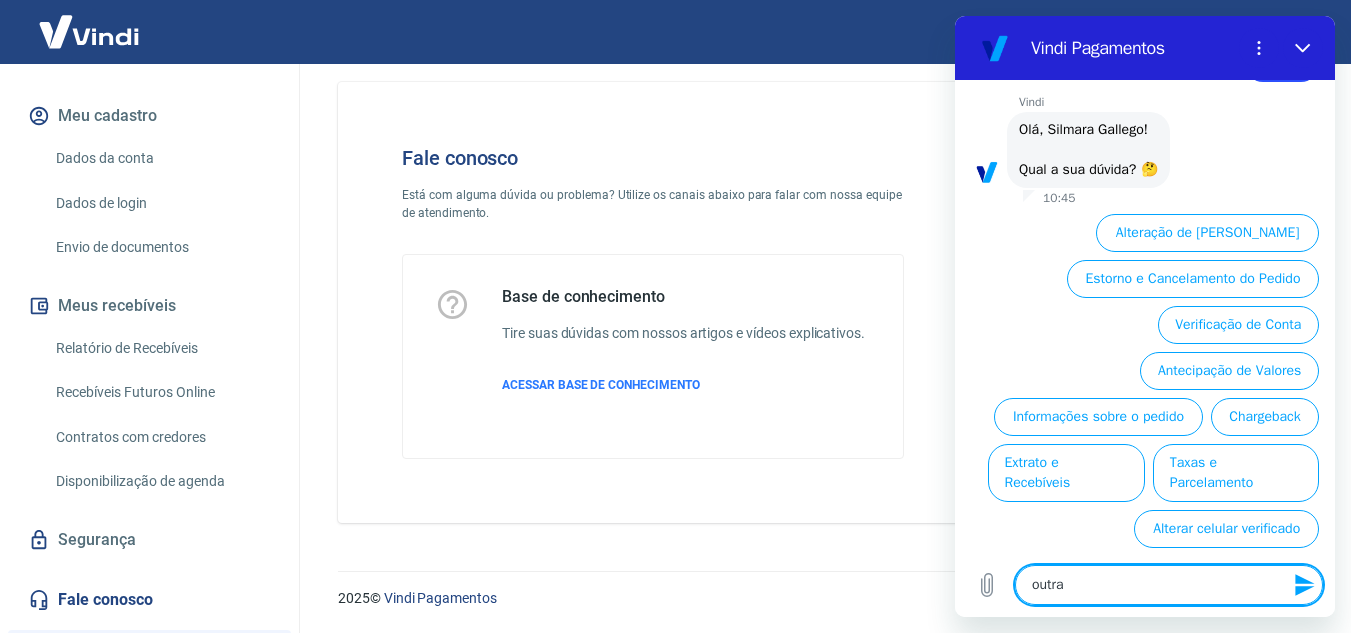 type on "outras" 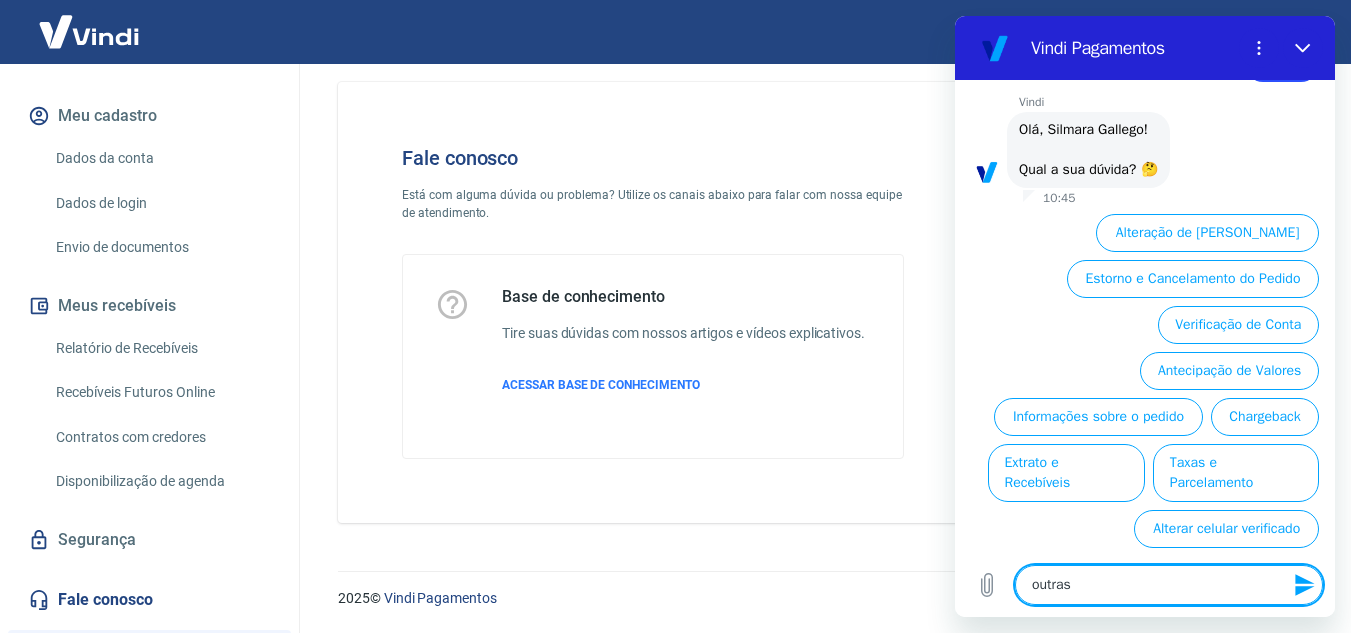 type on "outras" 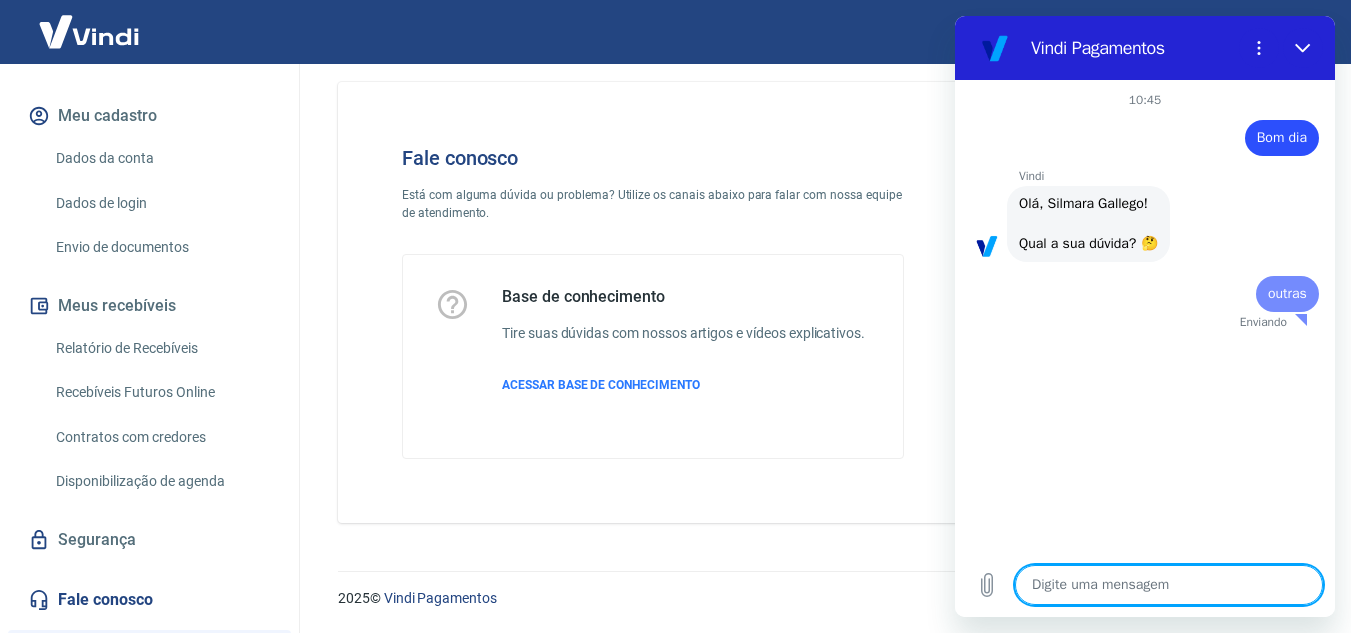 scroll, scrollTop: 0, scrollLeft: 0, axis: both 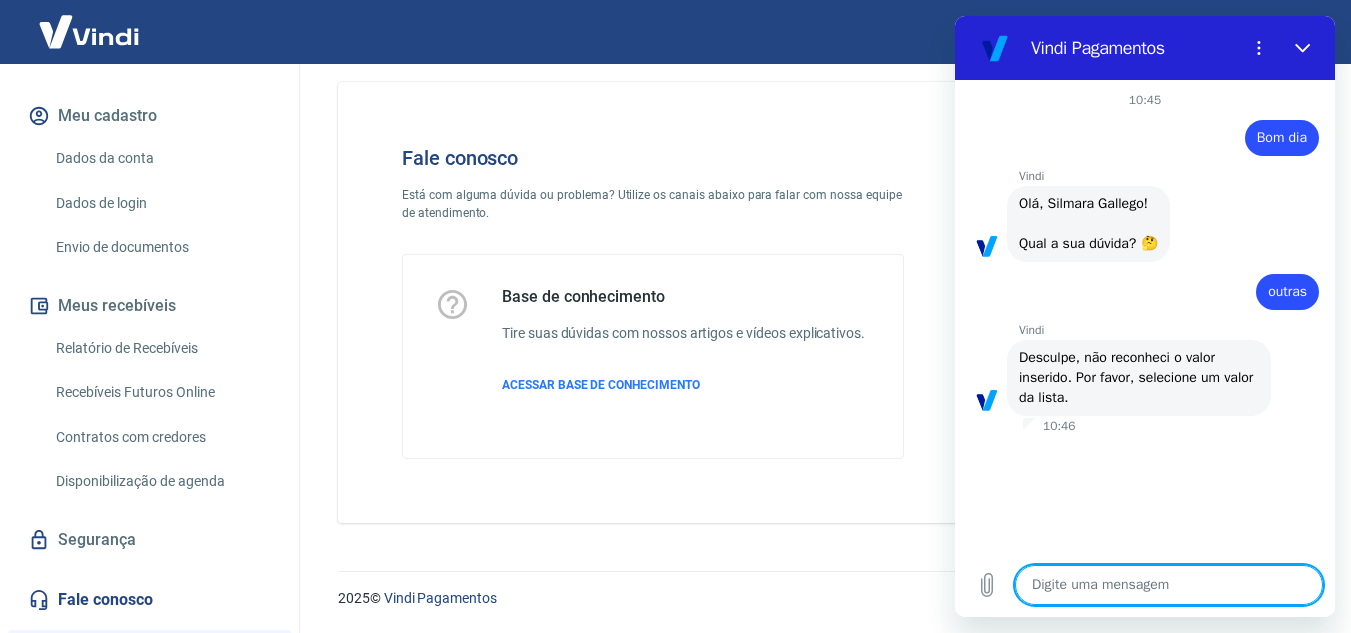 type on "x" 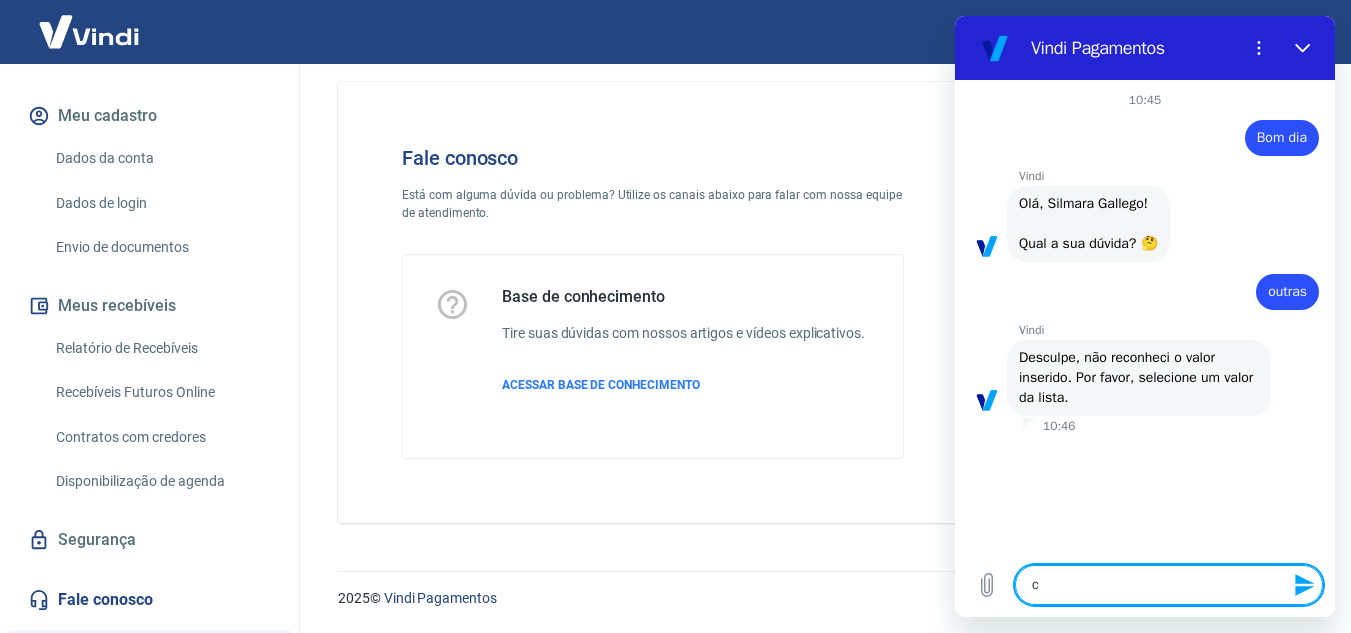 type on "ca" 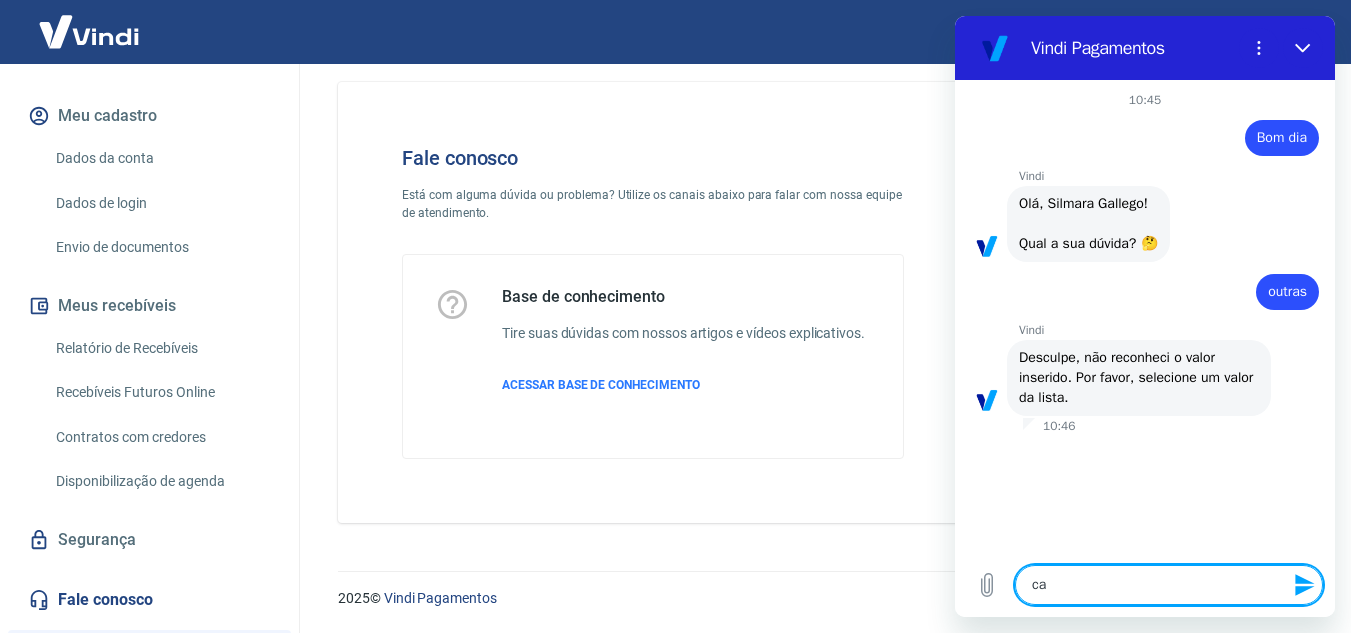 type on "can" 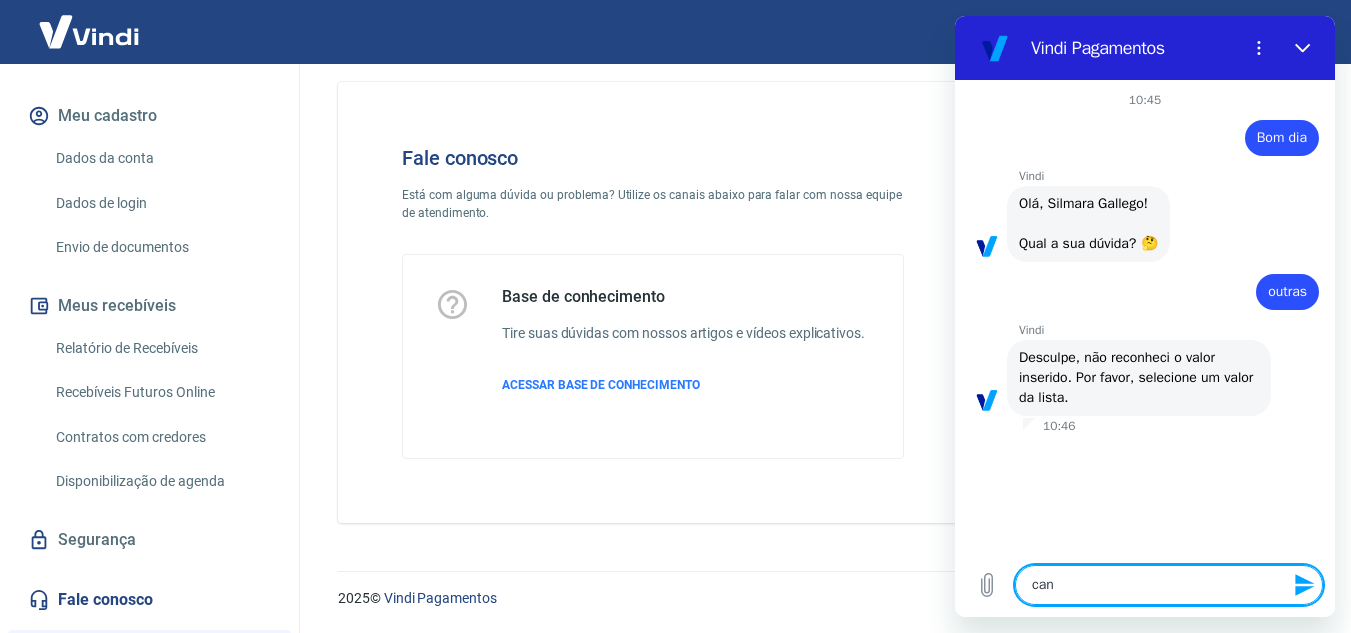 type on "x" 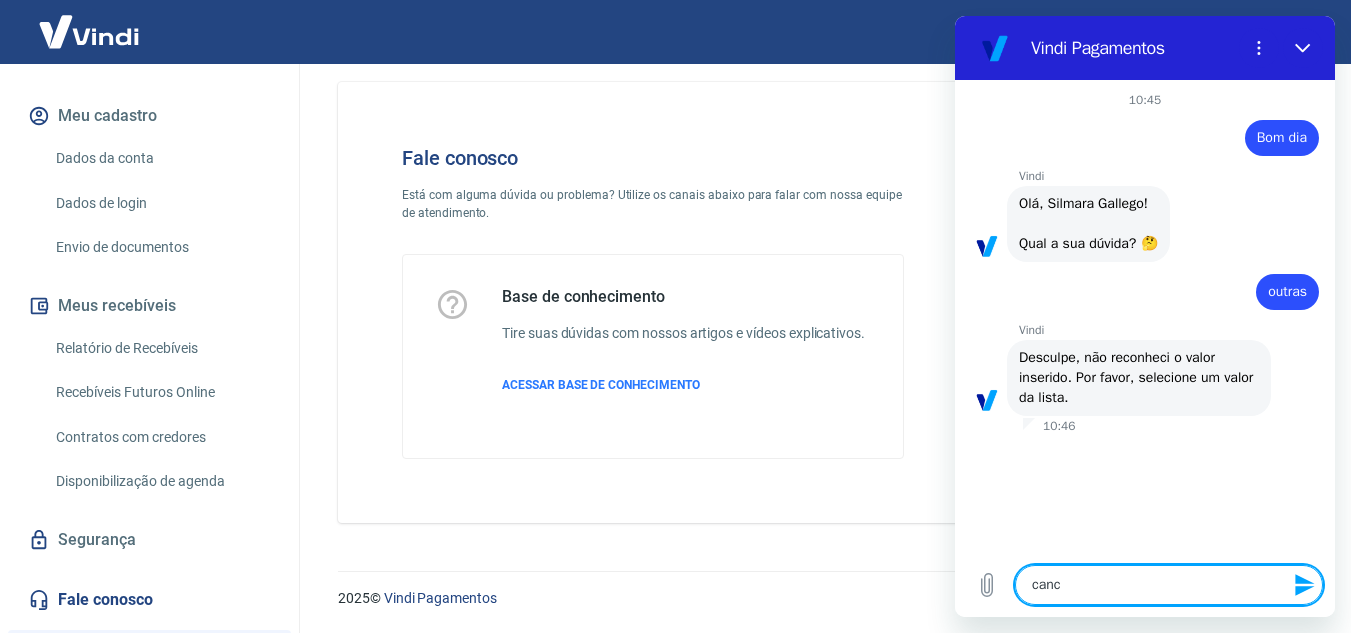type on "cance" 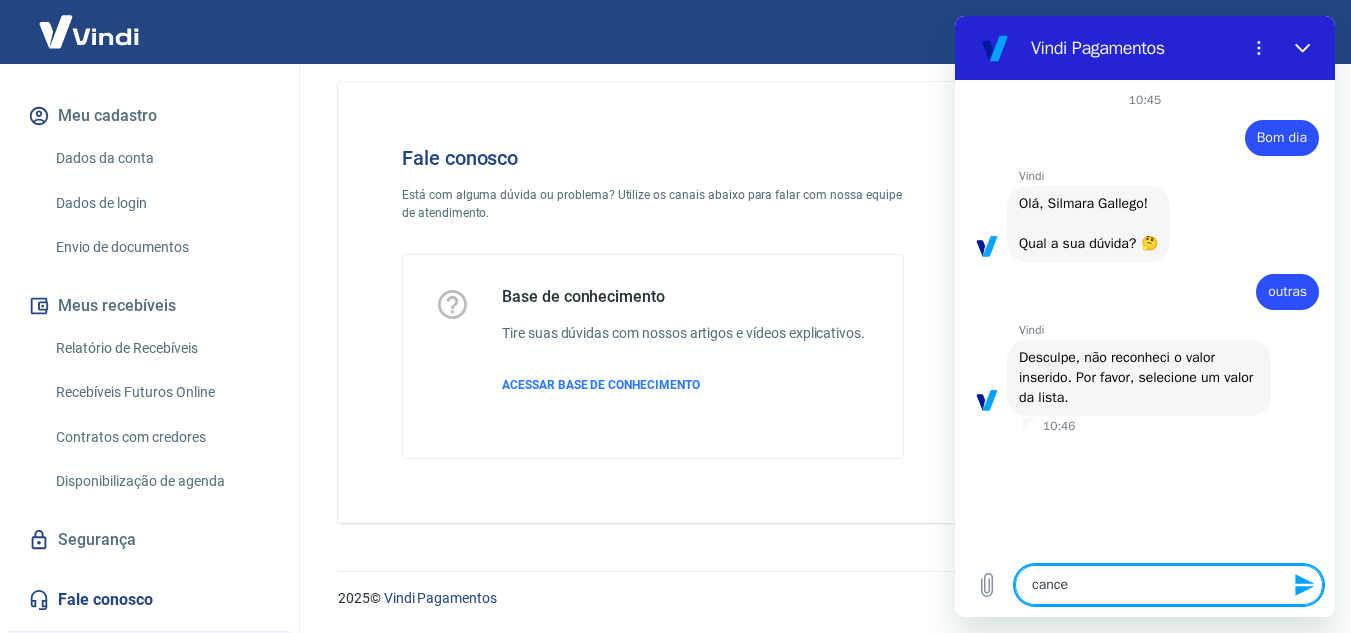 type on "cancel" 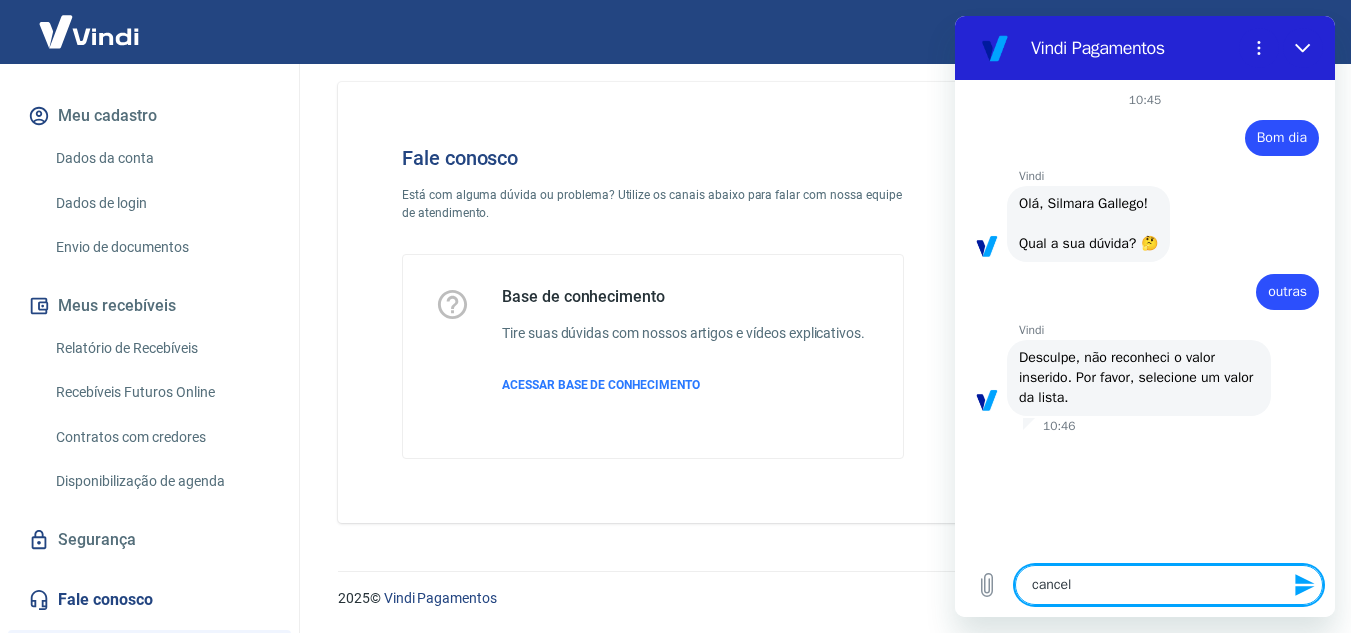 type on "cancela" 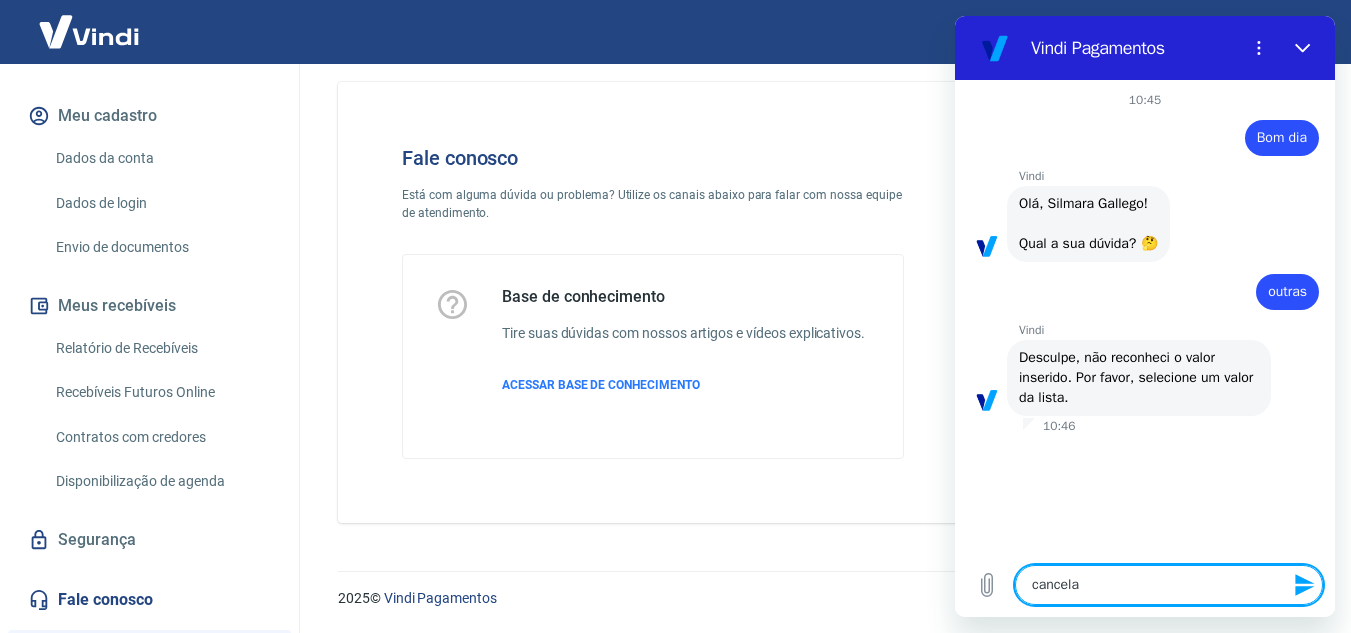 type on "cancelar" 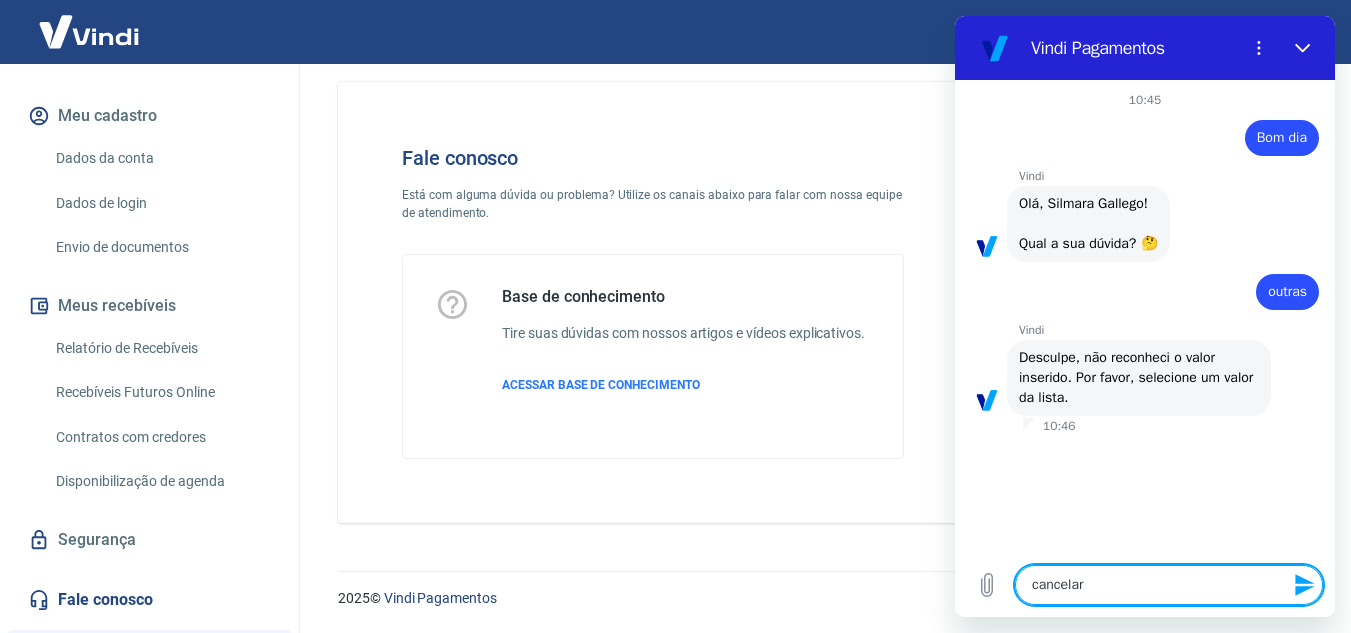 type on "cancelar" 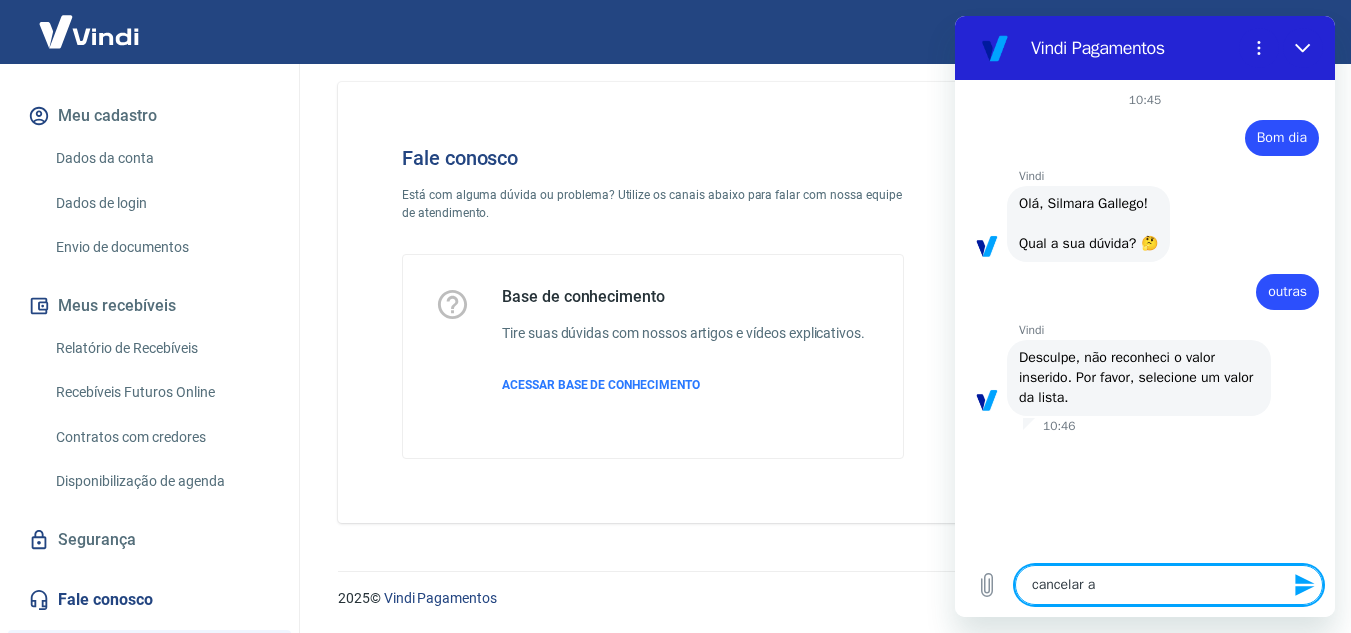 type on "cancelar as" 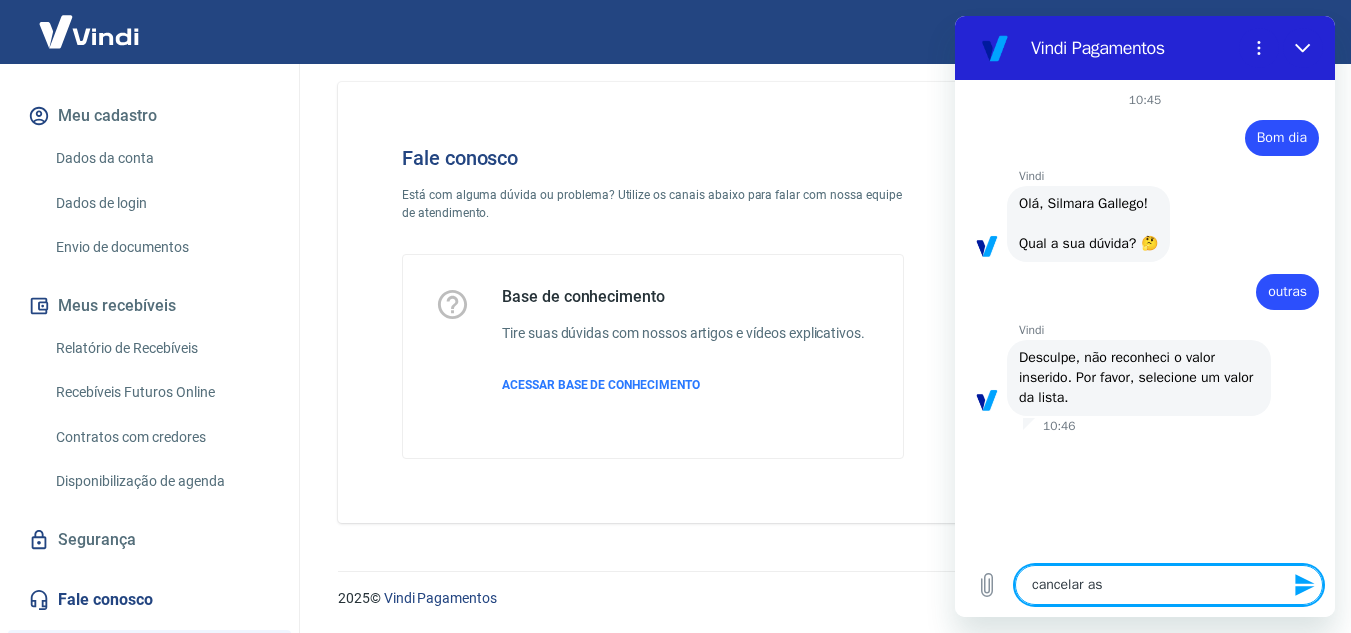 type on "cancelar ass" 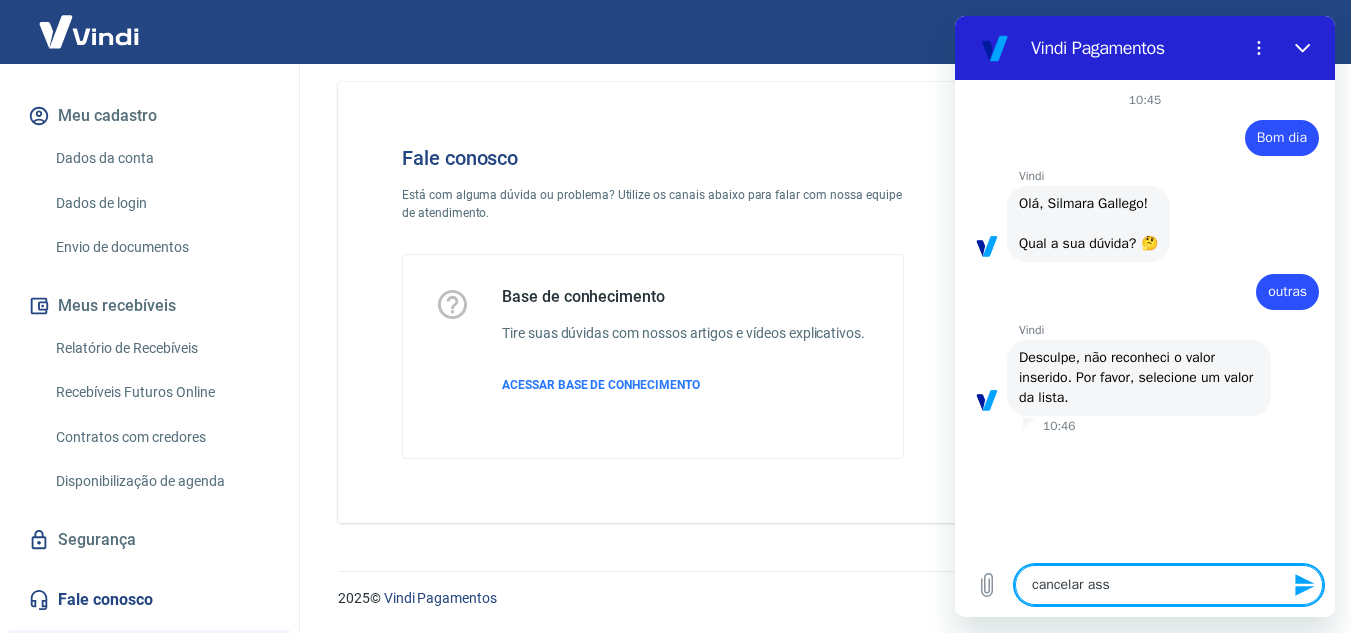 type on "cancelar assi" 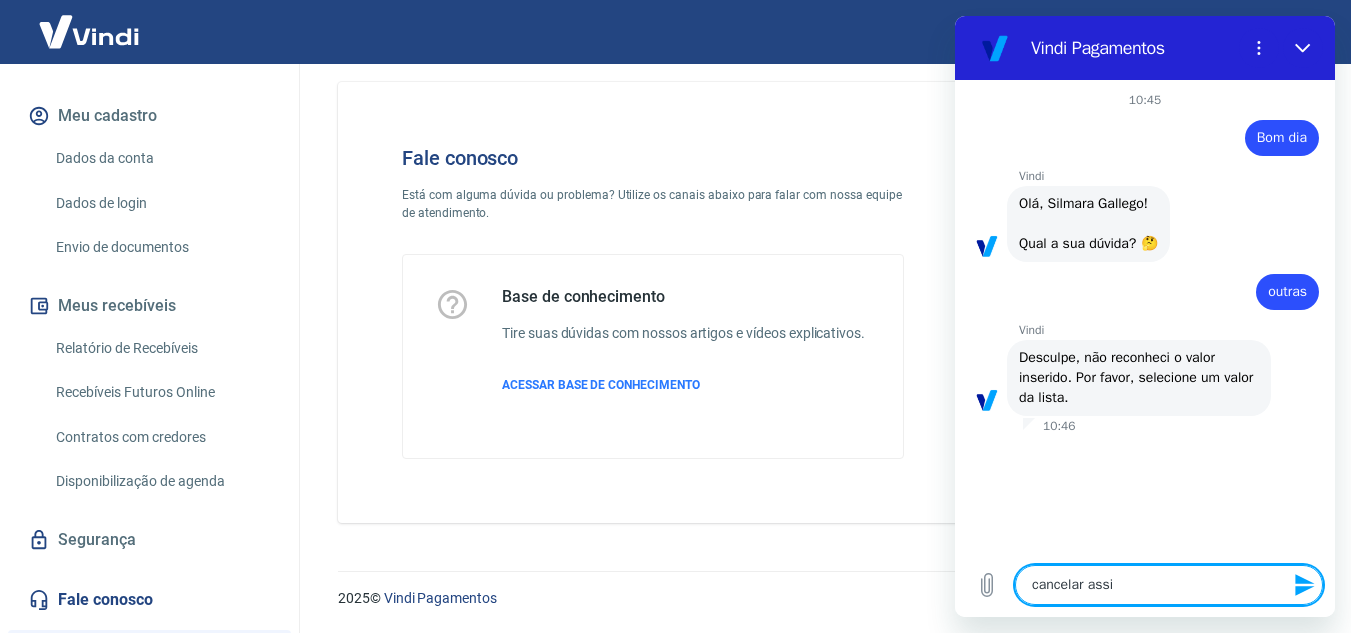 type on "cancelar assin" 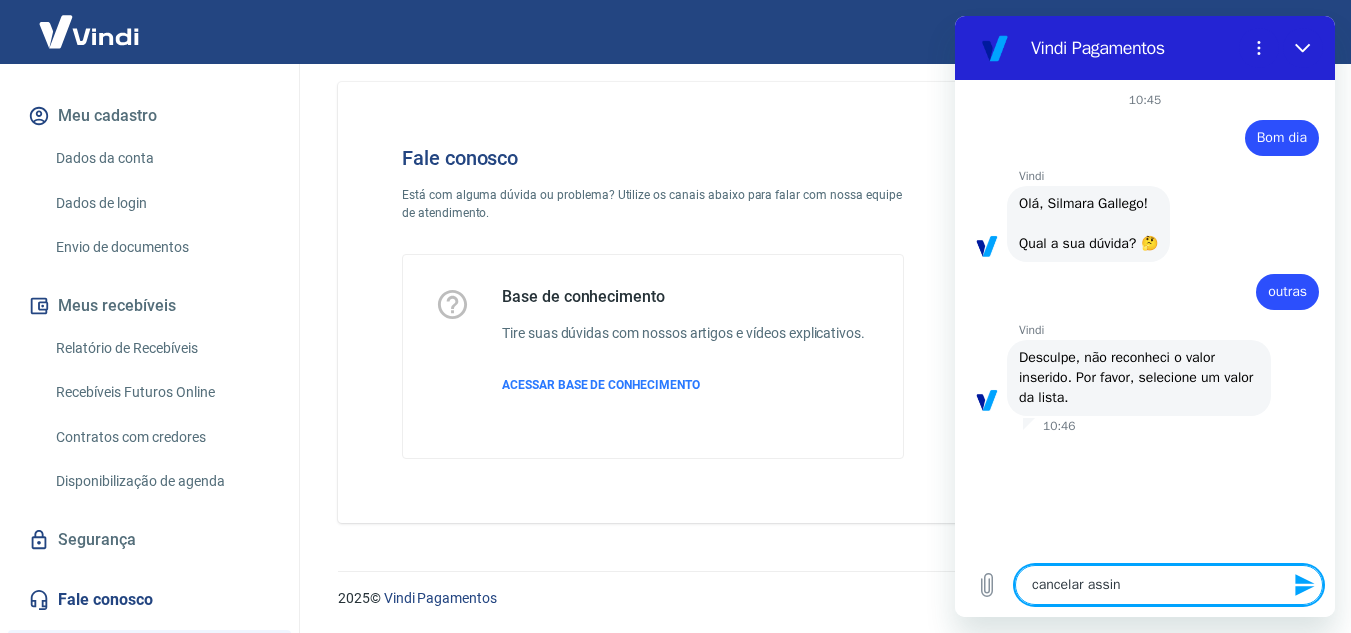 type on "cancelar assina" 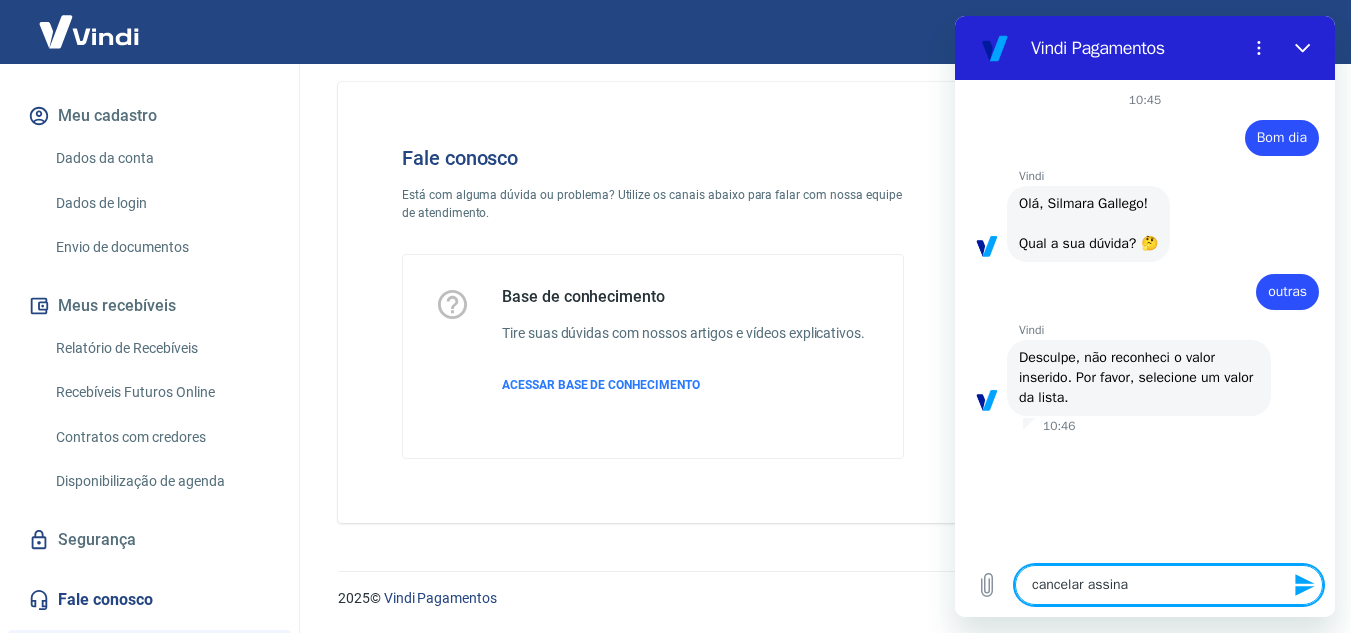 type on "cancelar assinat" 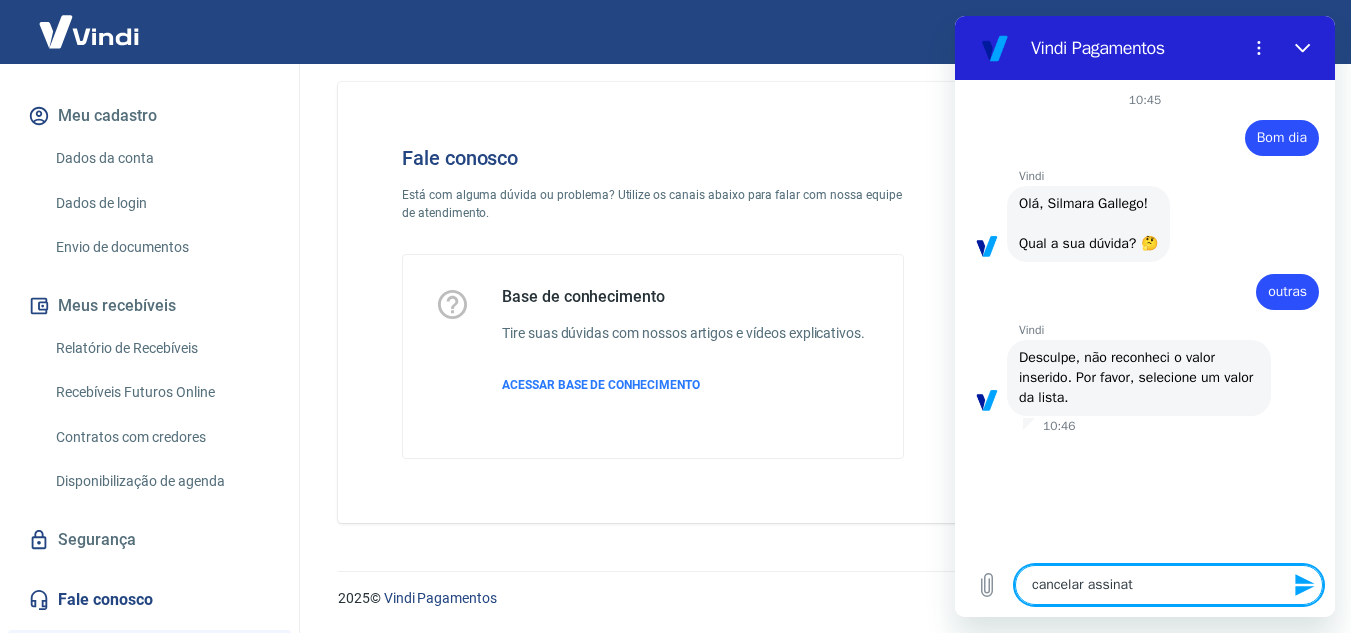 type on "cancelar assinatu" 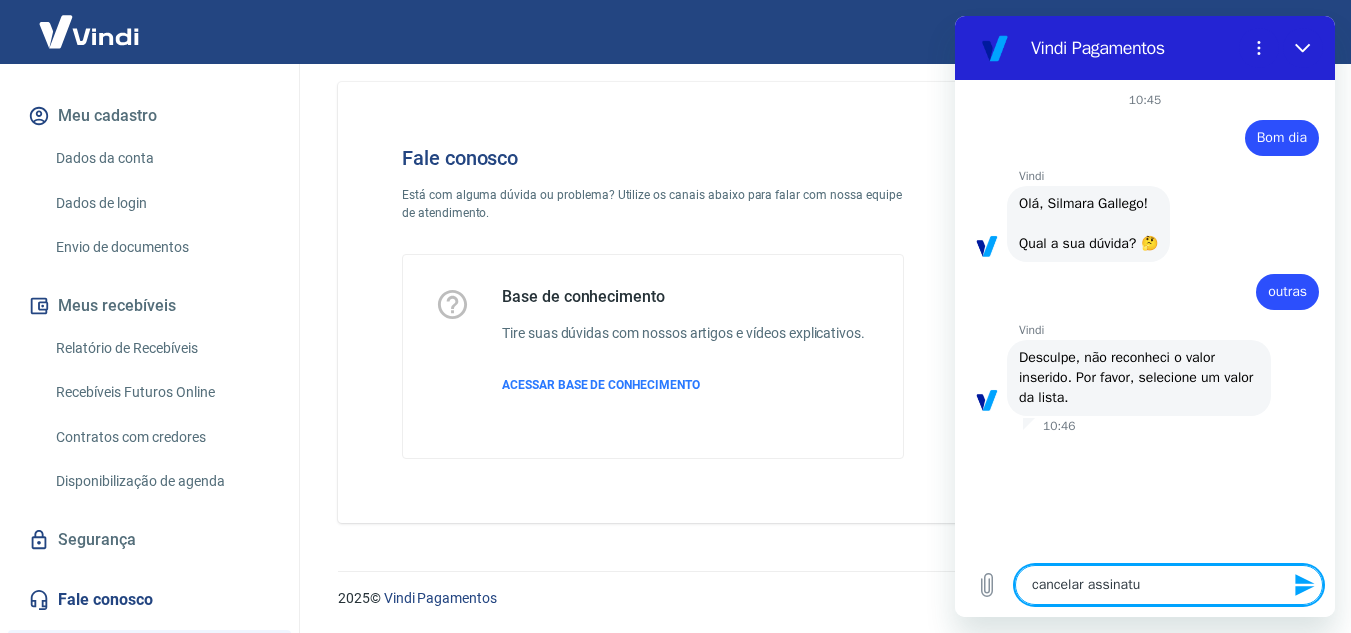 type on "cancelar assinatur" 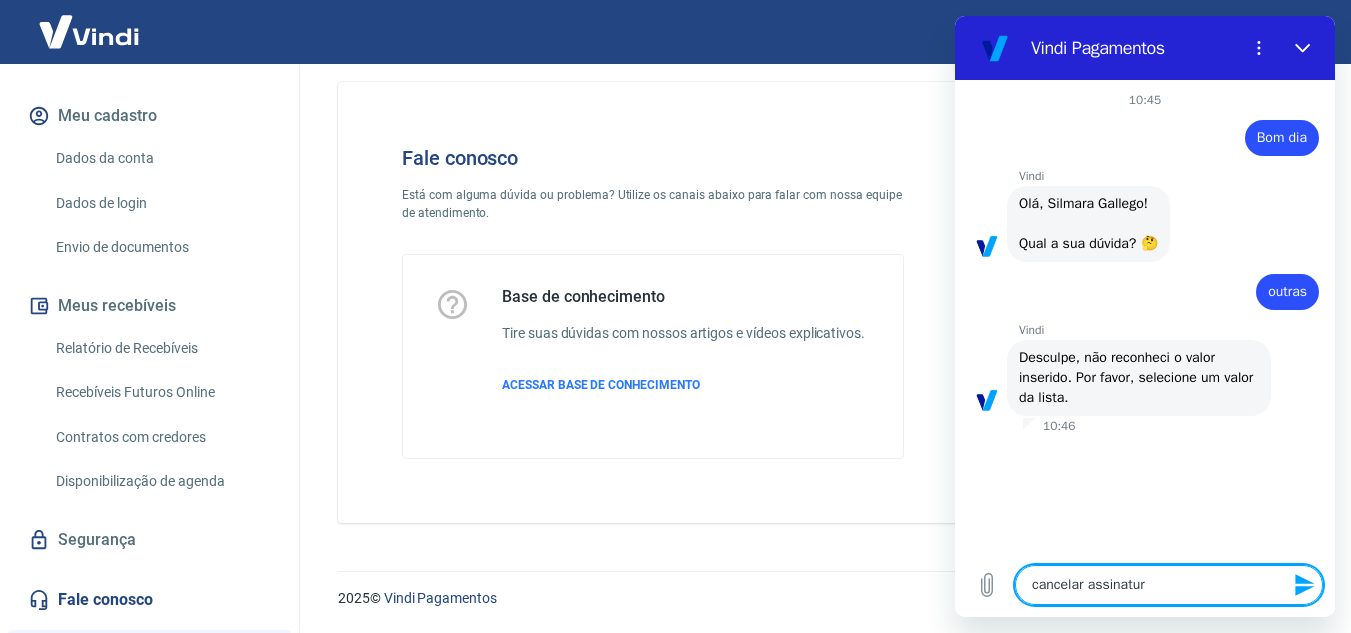 type on "cancelar assinatura" 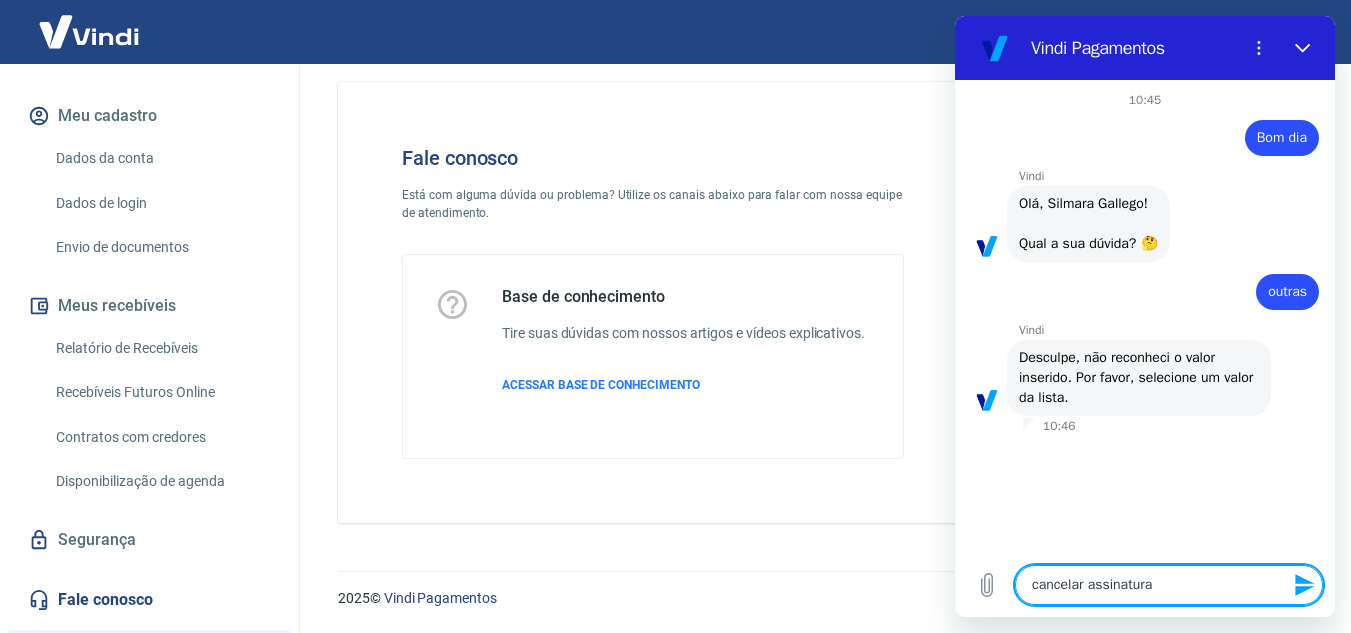 type on "cancelar assinatura" 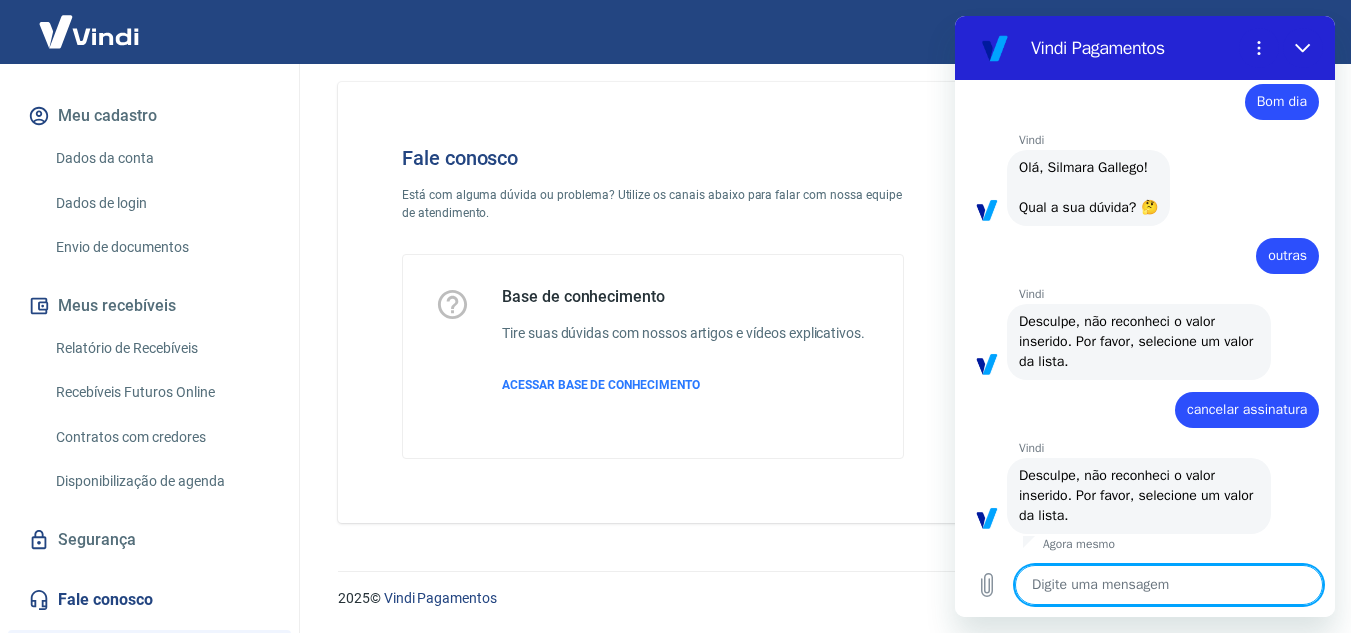 scroll, scrollTop: 40, scrollLeft: 0, axis: vertical 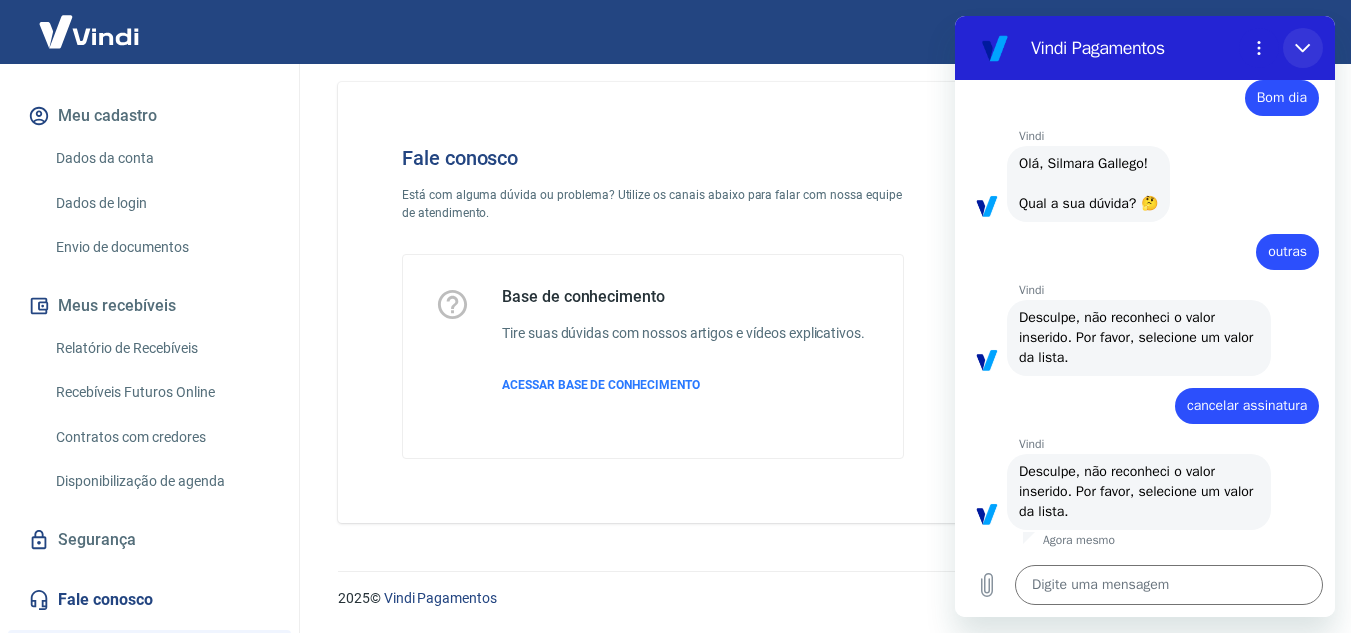 click 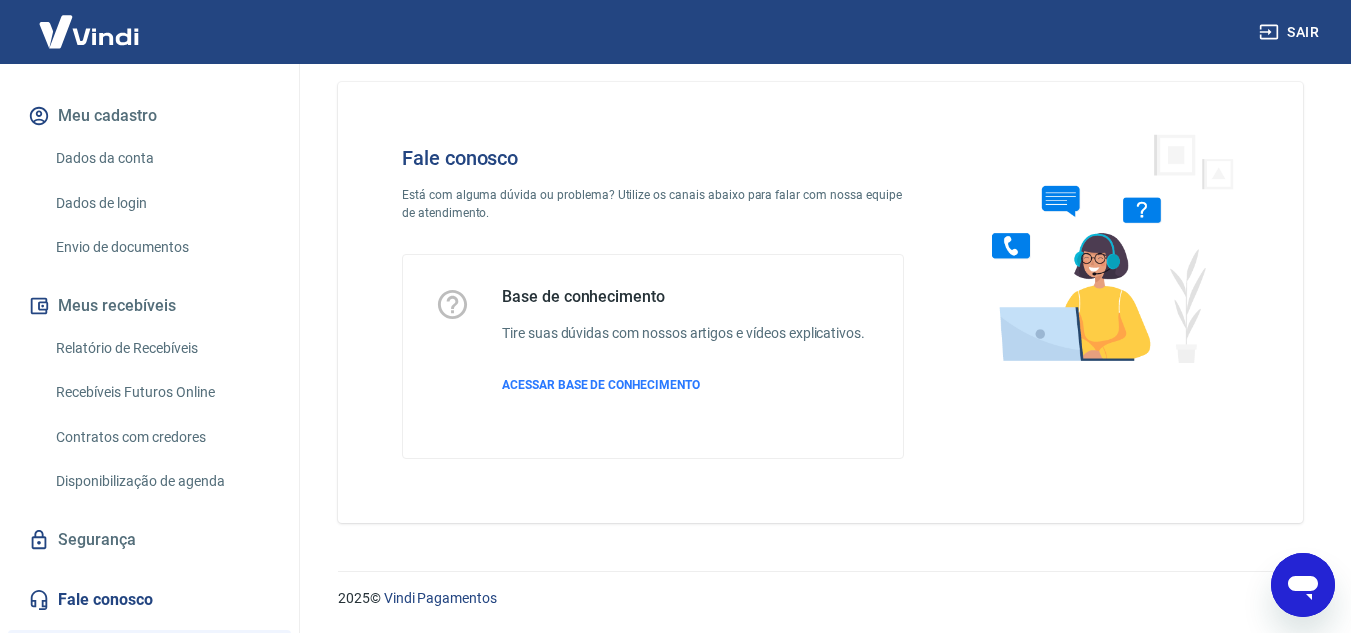 type on "x" 